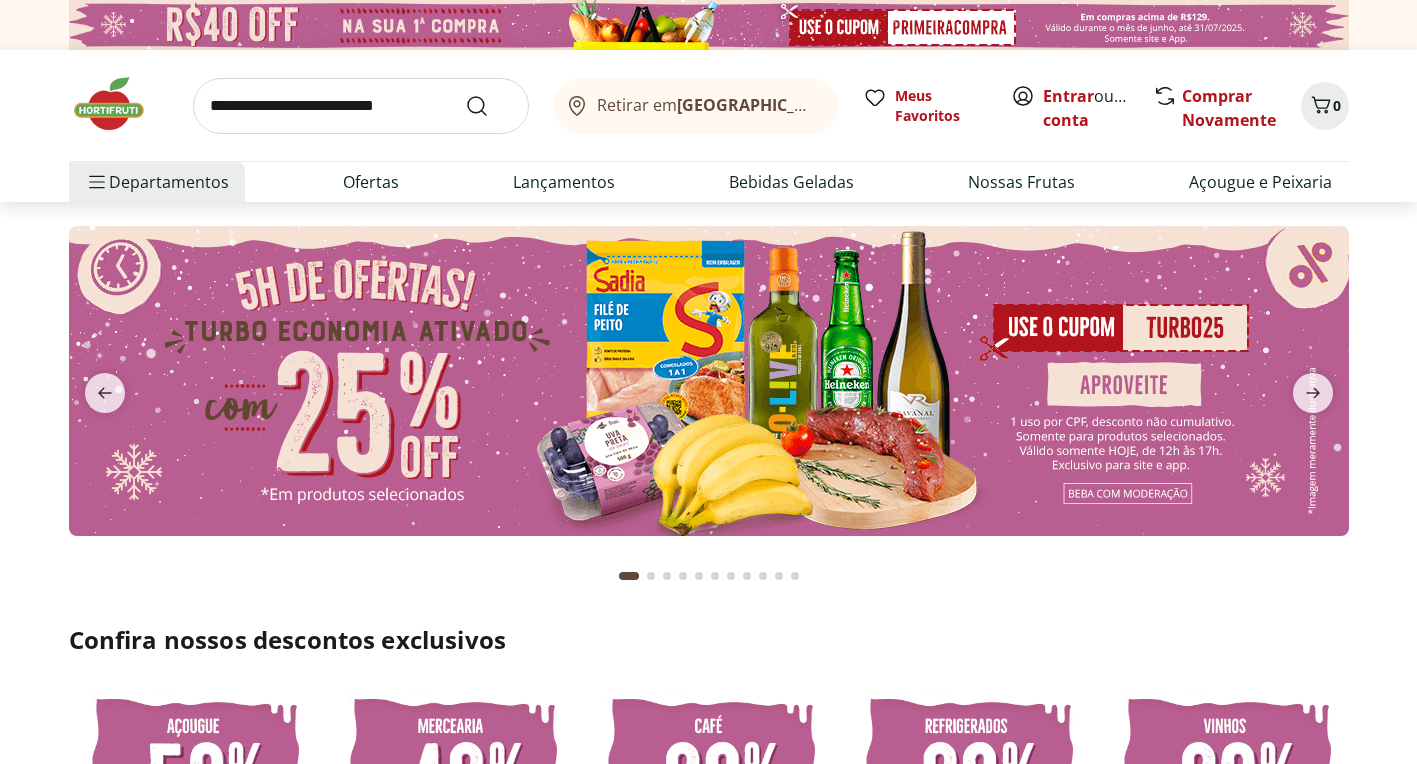 scroll, scrollTop: 0, scrollLeft: 0, axis: both 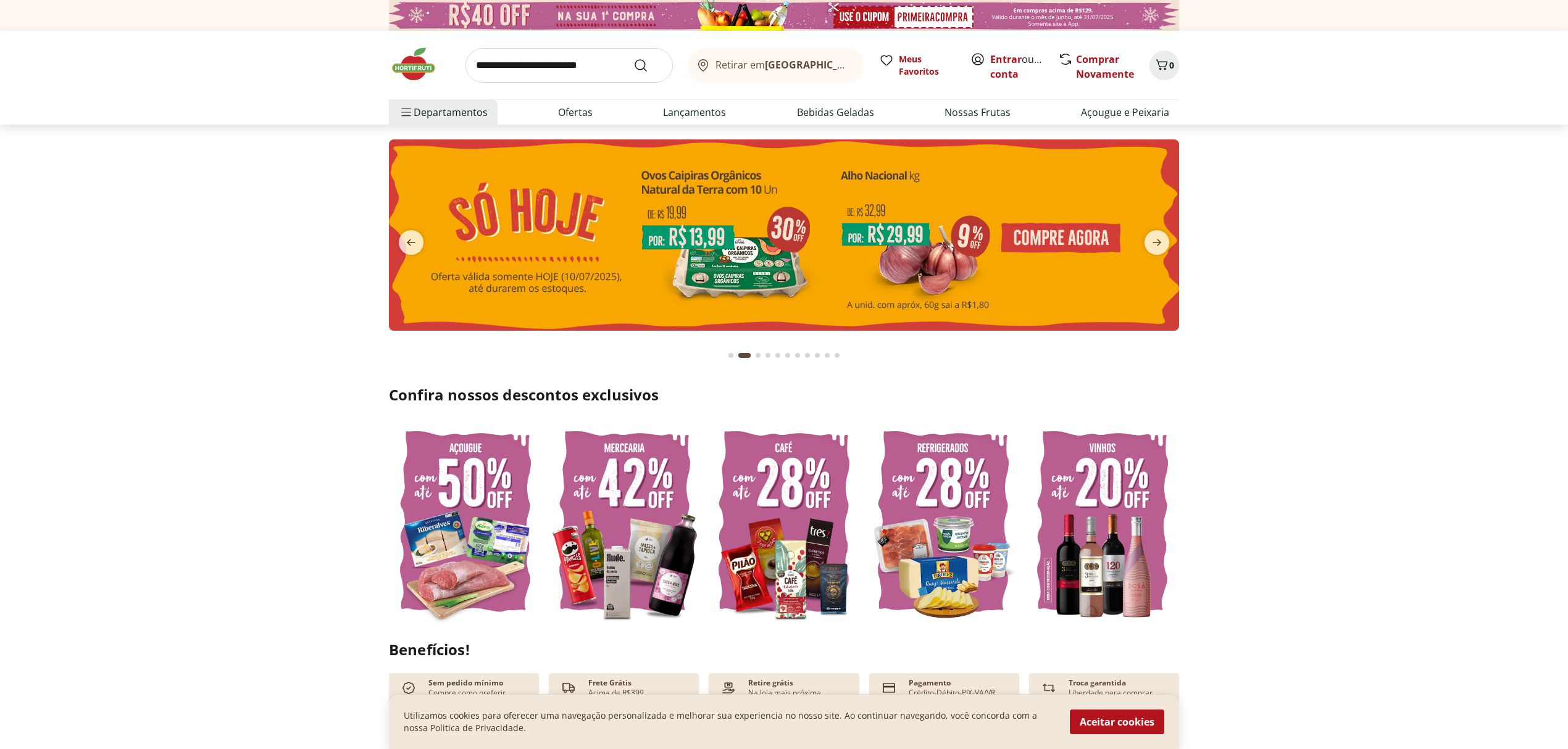 click at bounding box center [569, 65] 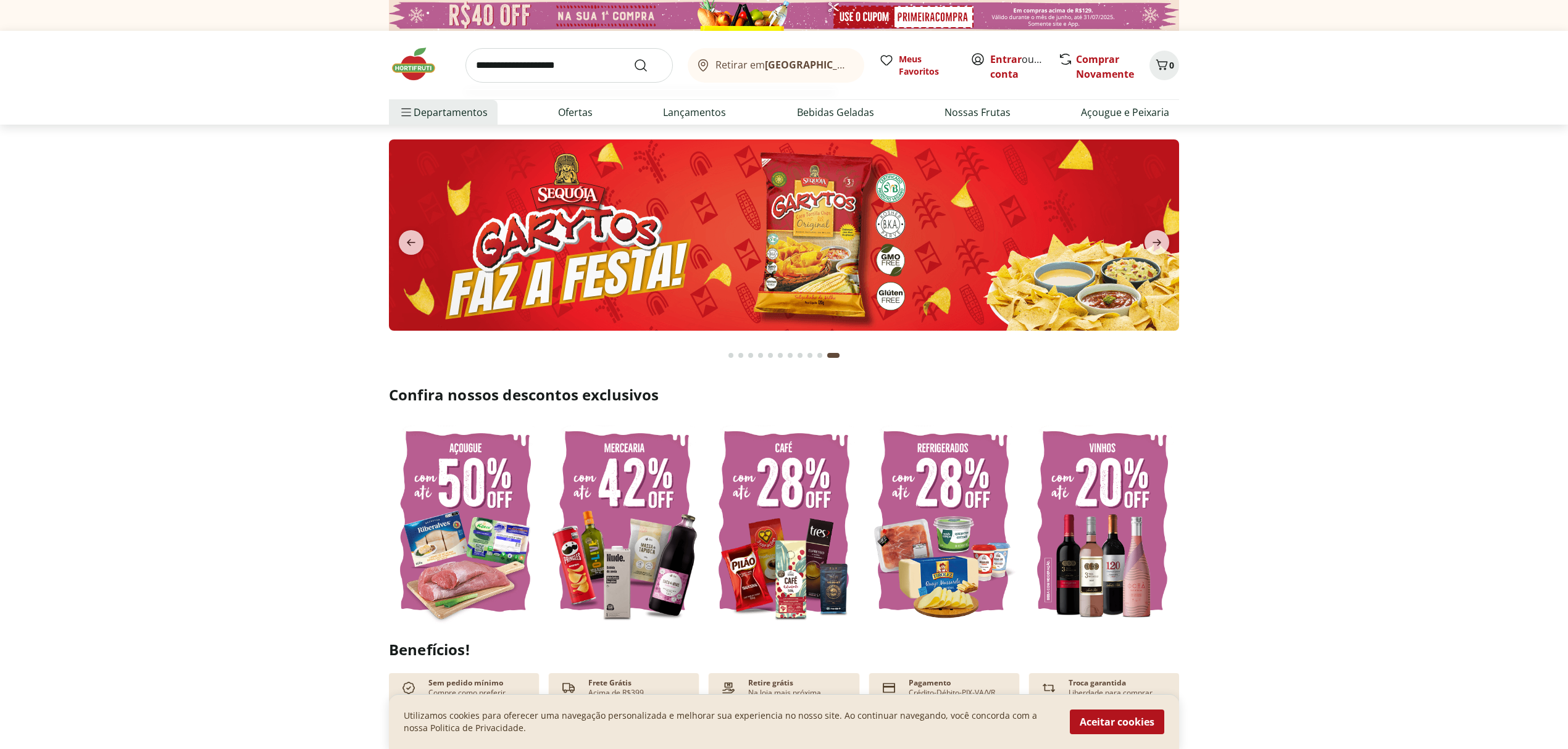 type on "**********" 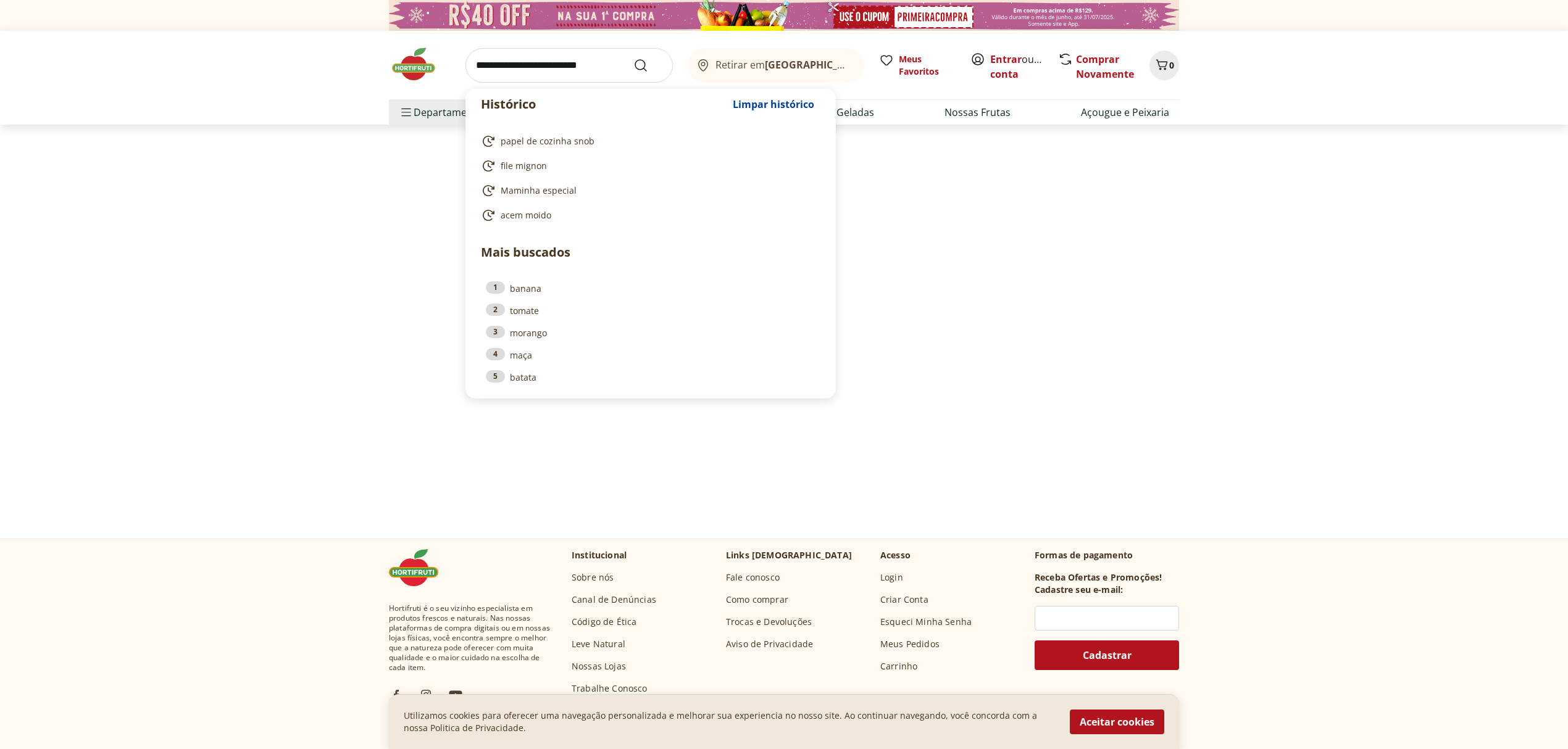 click at bounding box center [569, 65] 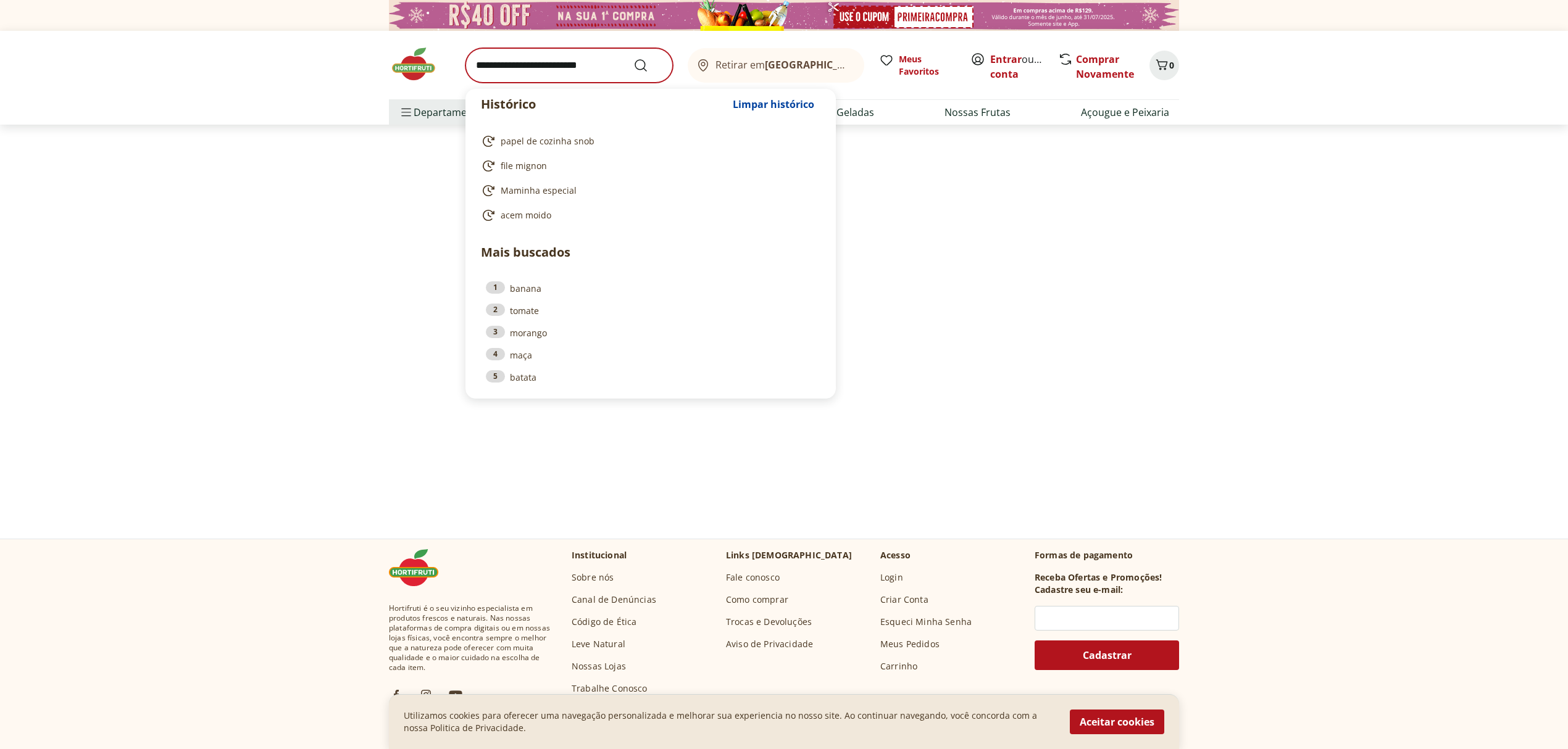 select on "**********" 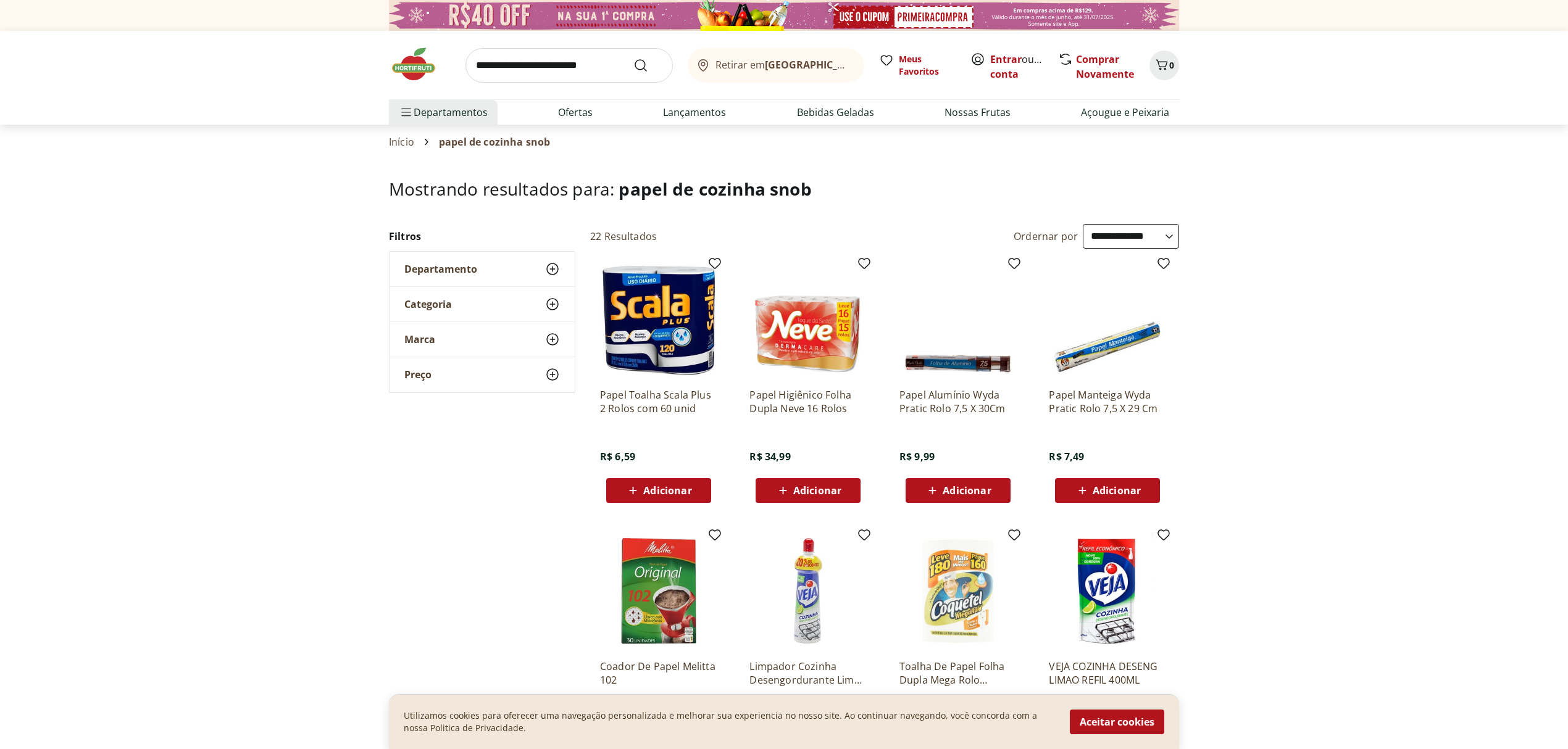 click on "Adicionar" at bounding box center (667, 490) 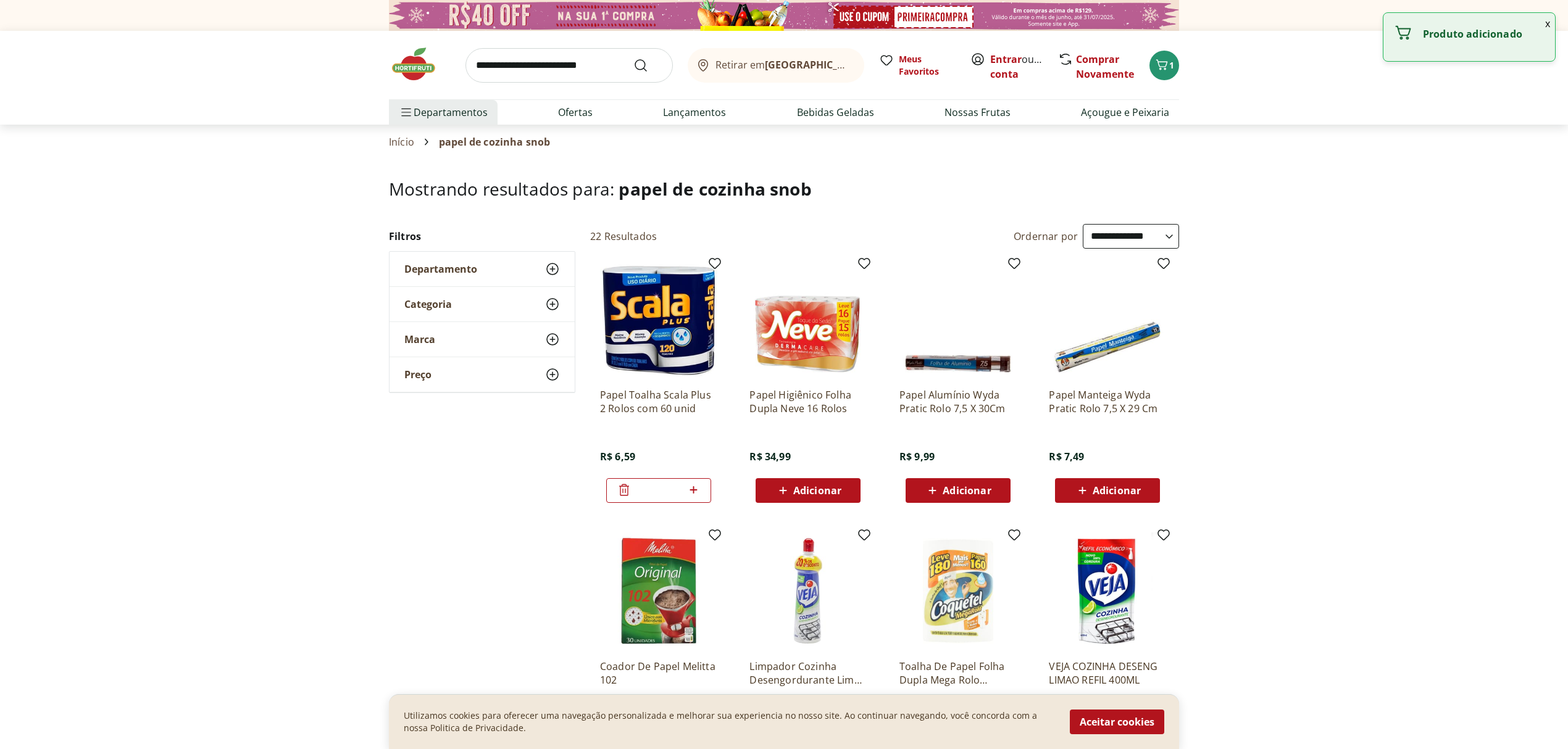 click 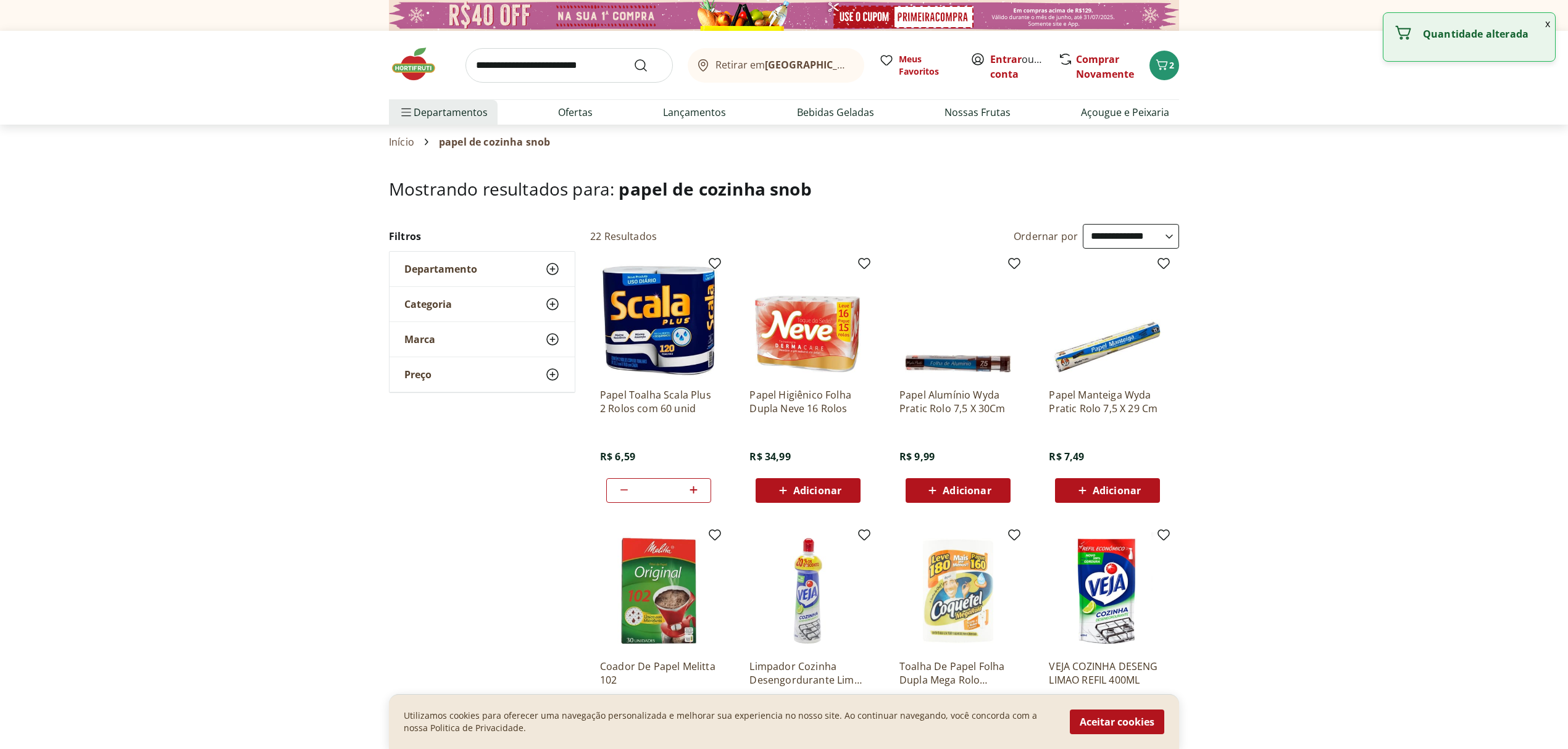 click 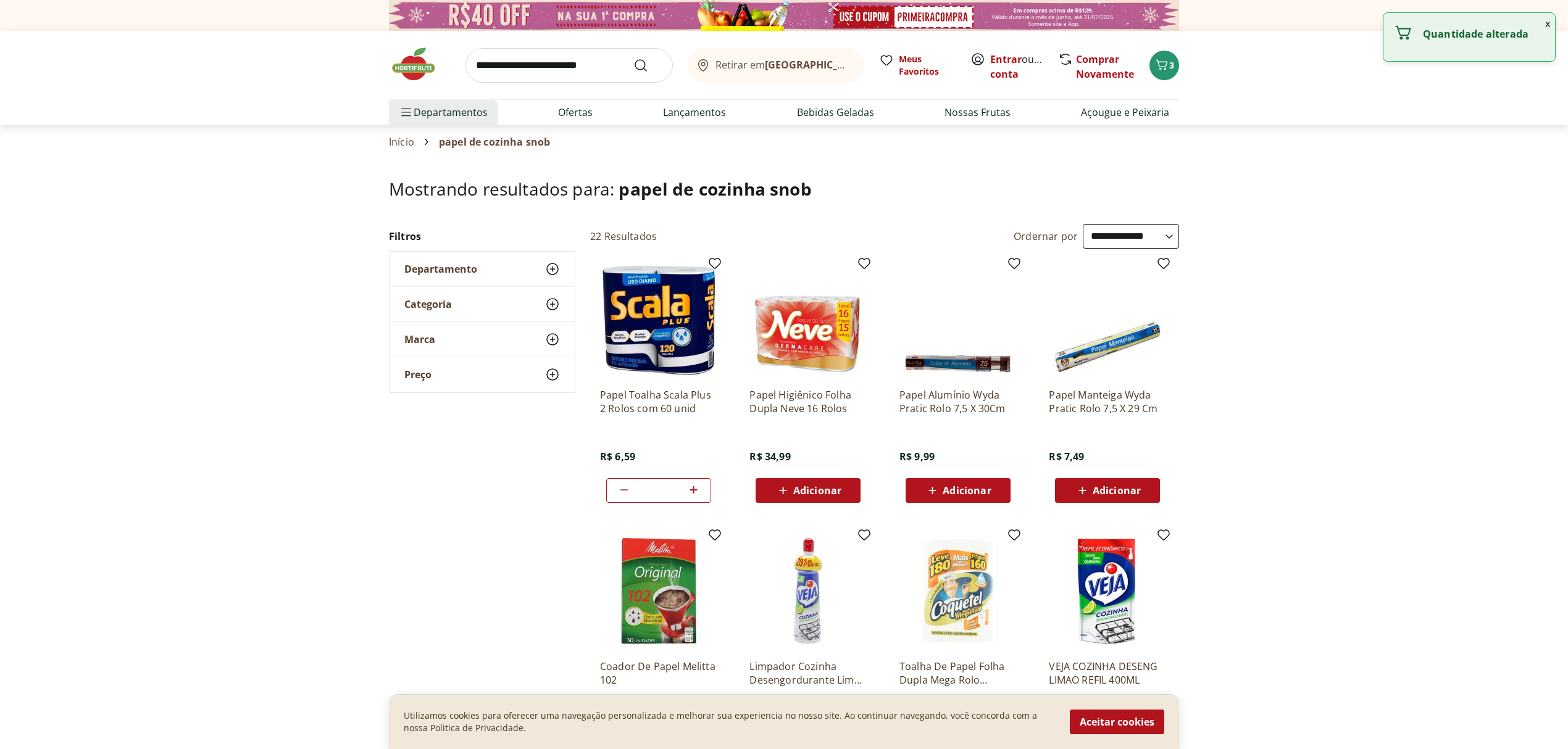 click 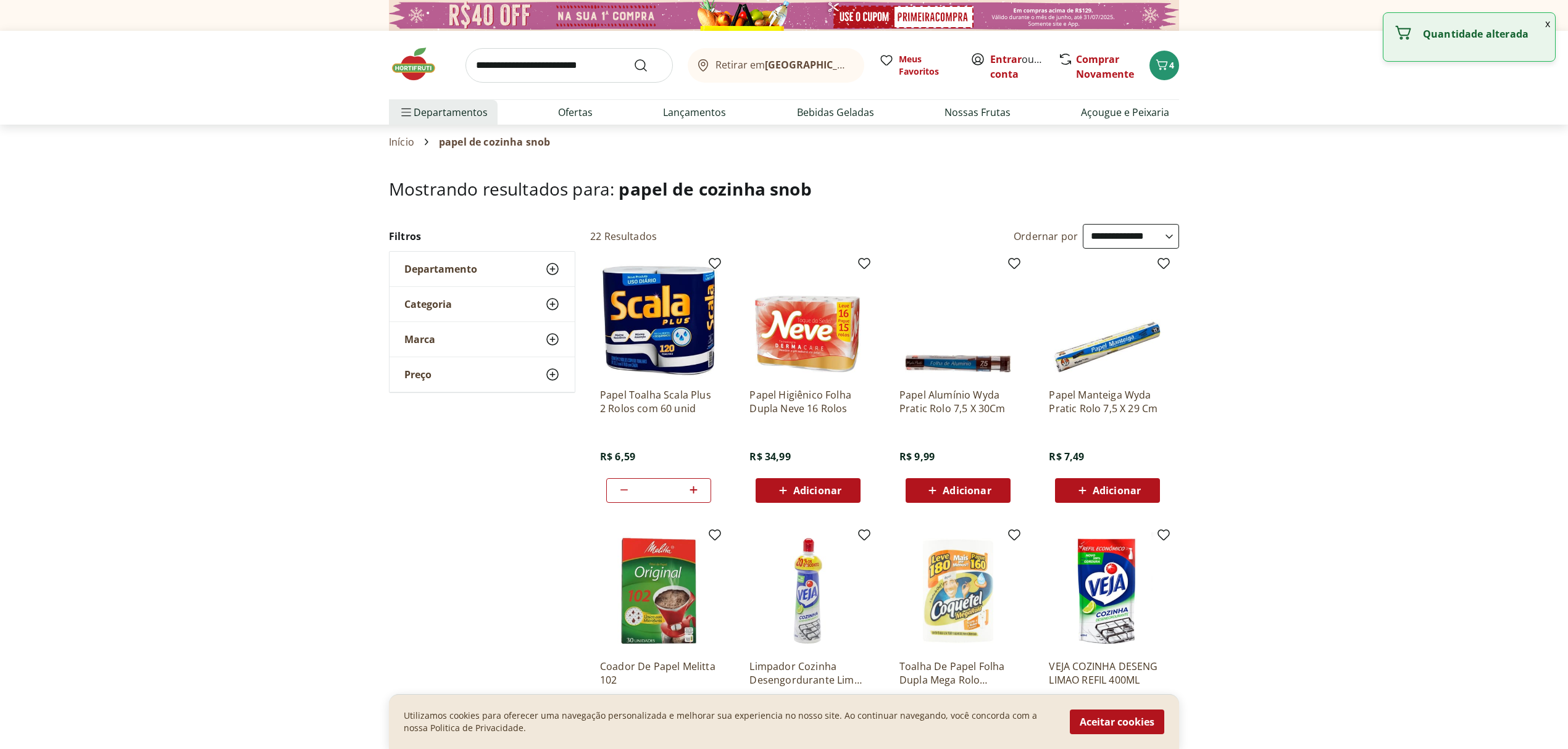 click 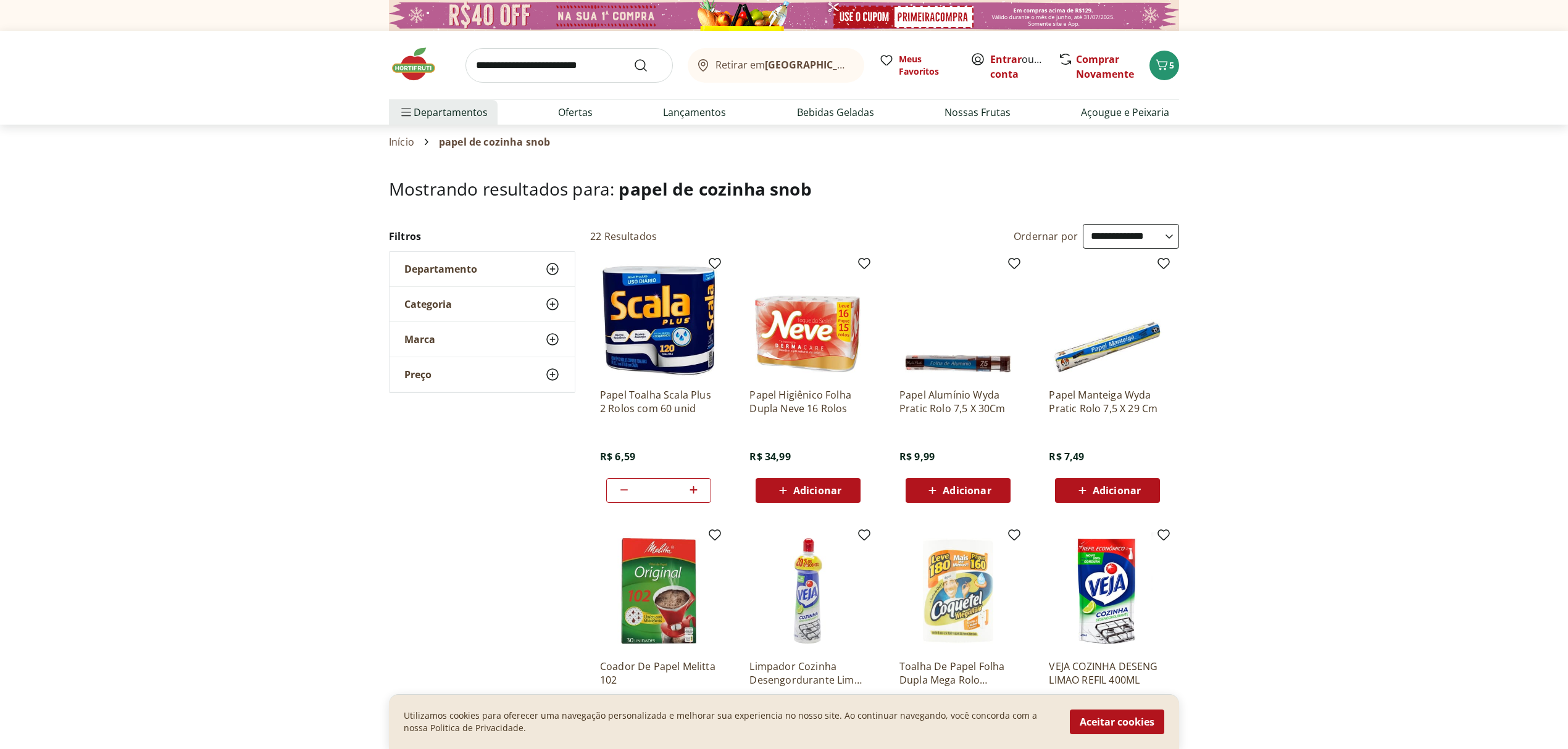 click 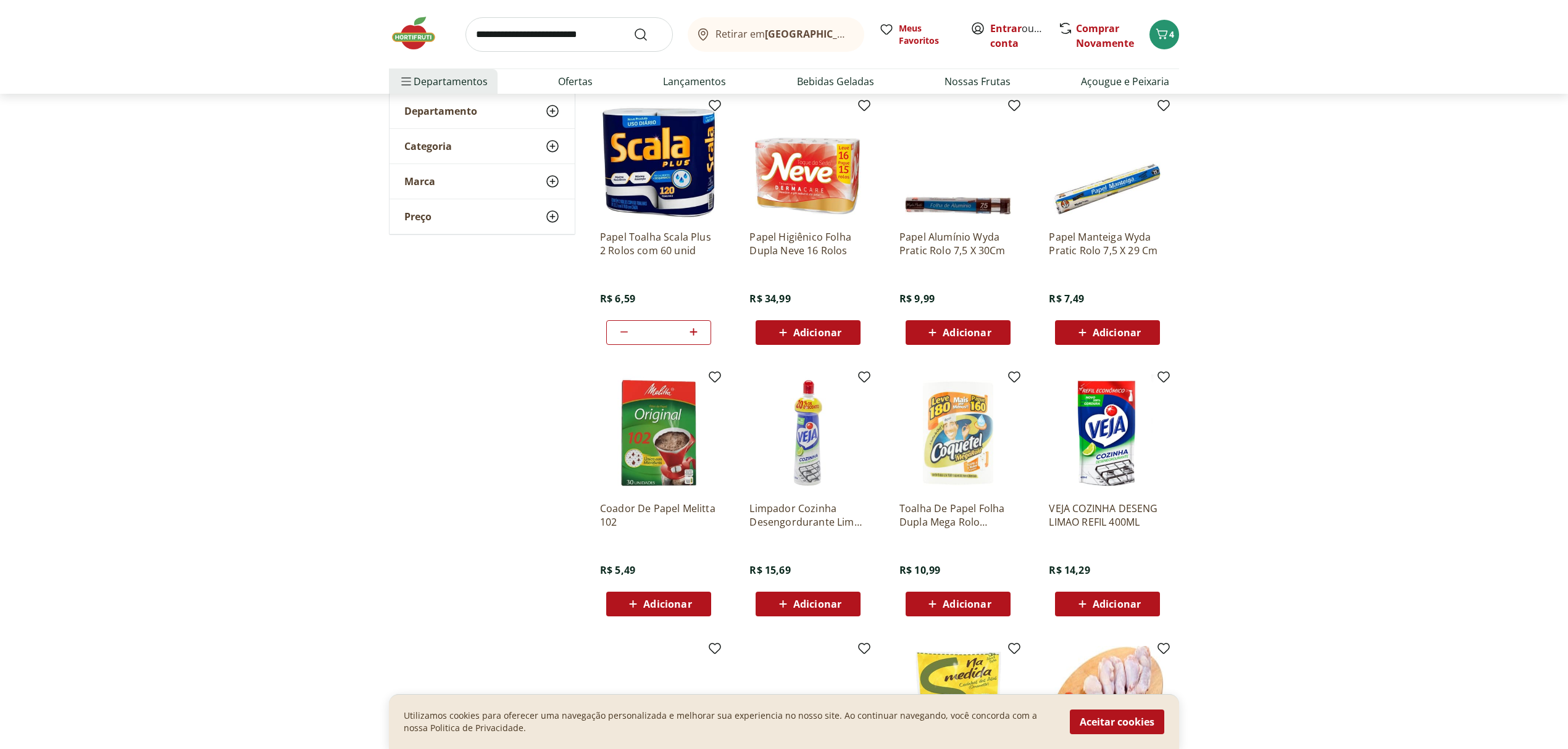 scroll, scrollTop: 160, scrollLeft: 0, axis: vertical 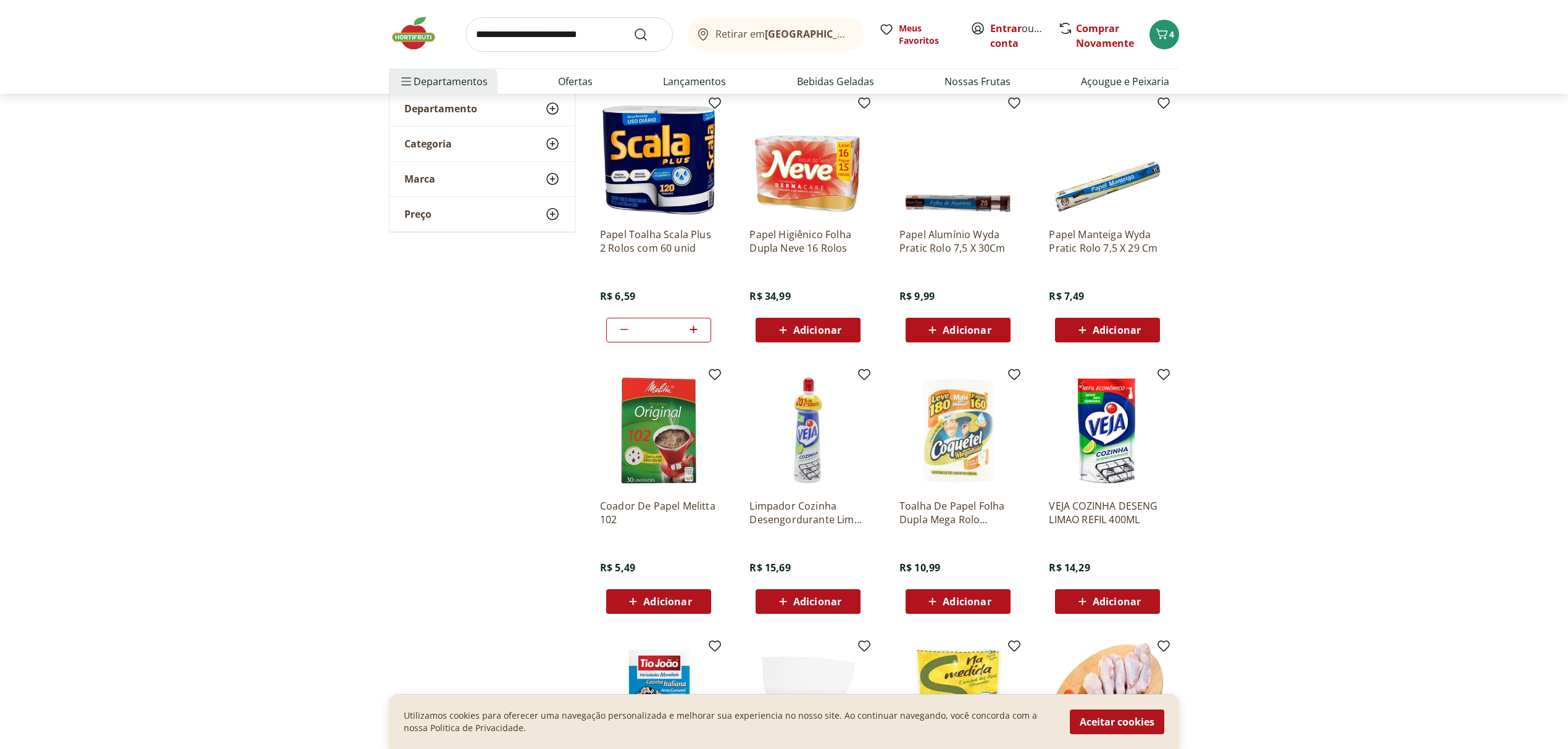 click on "Adicionar" at bounding box center [967, 602] 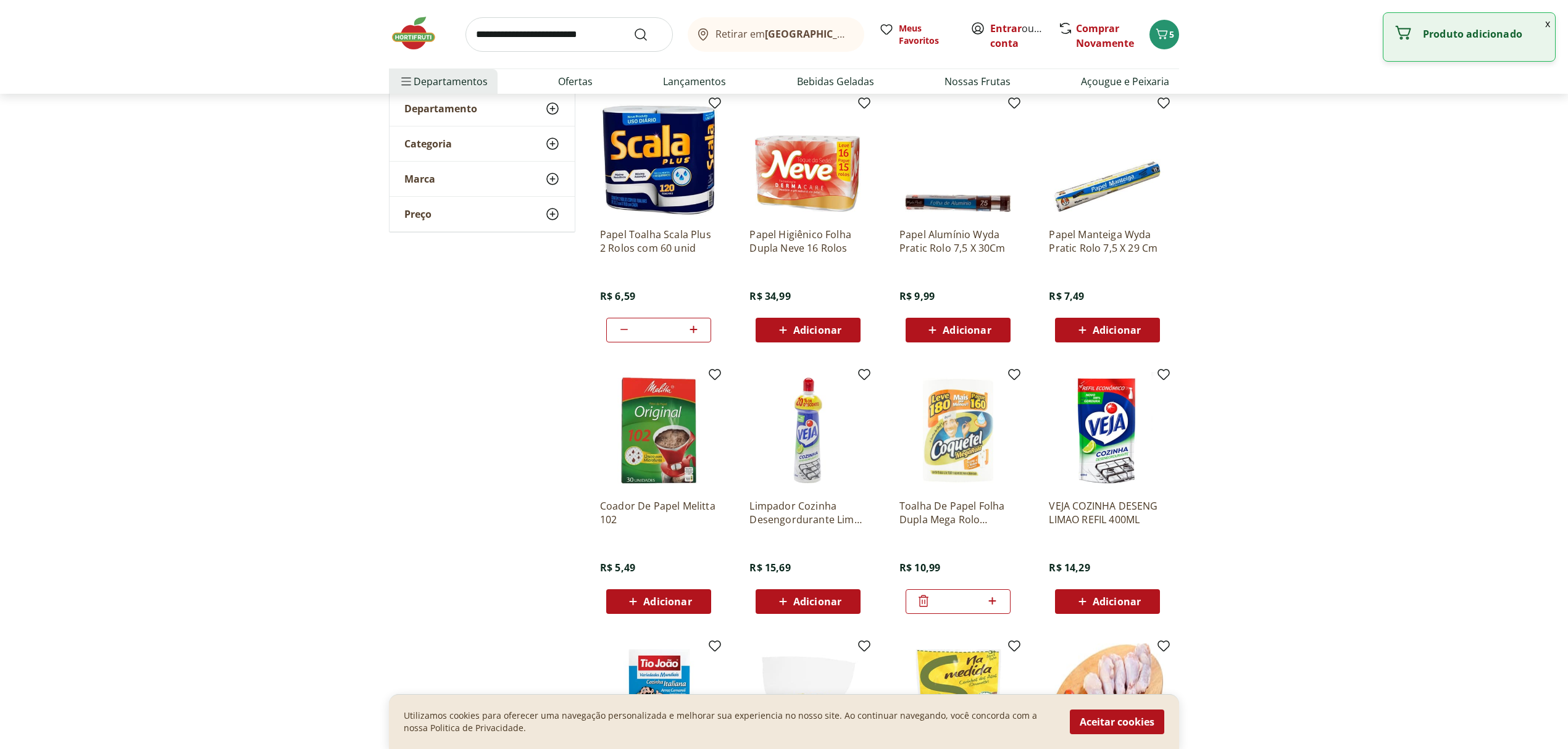 click on "*" at bounding box center [958, 602] 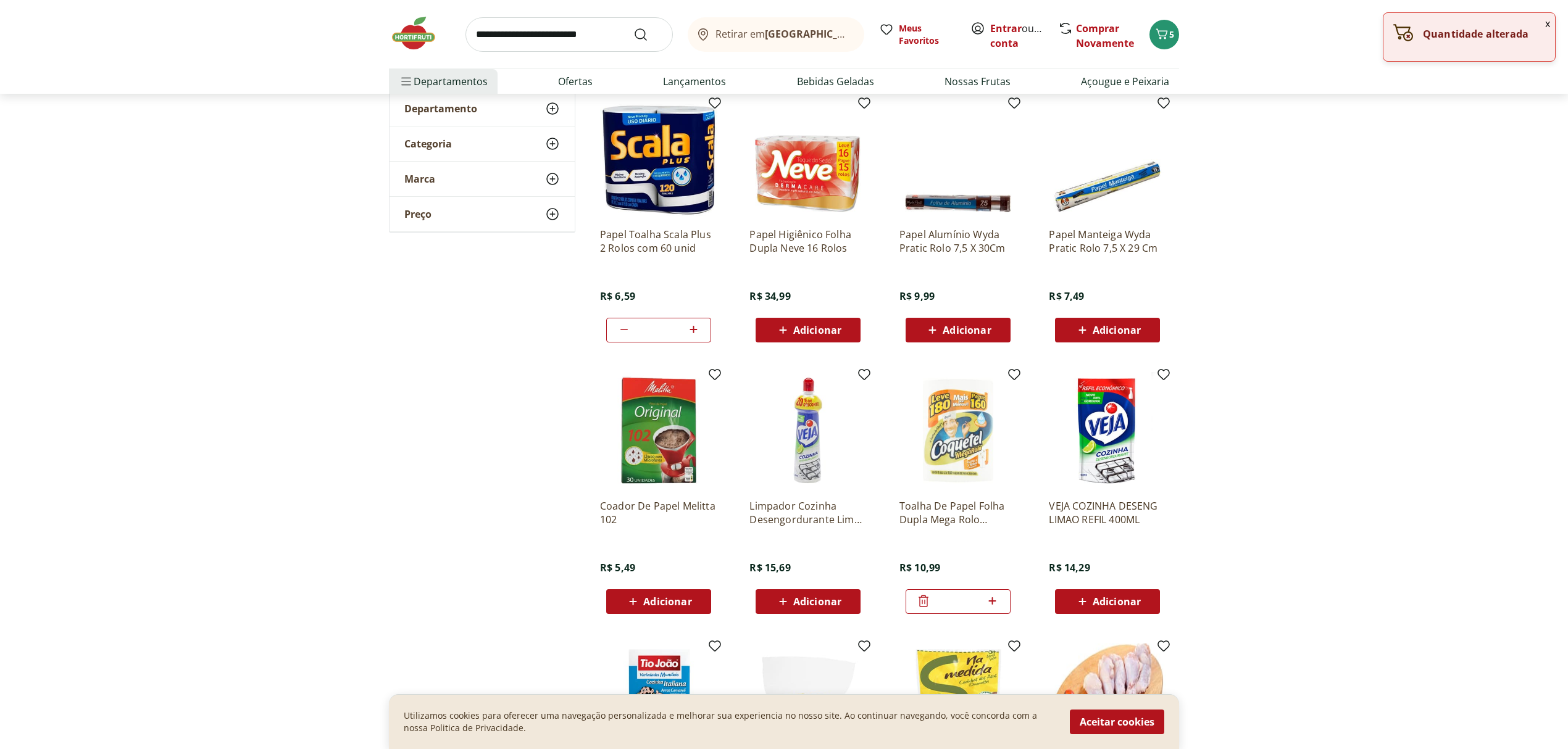 click at bounding box center [993, 602] 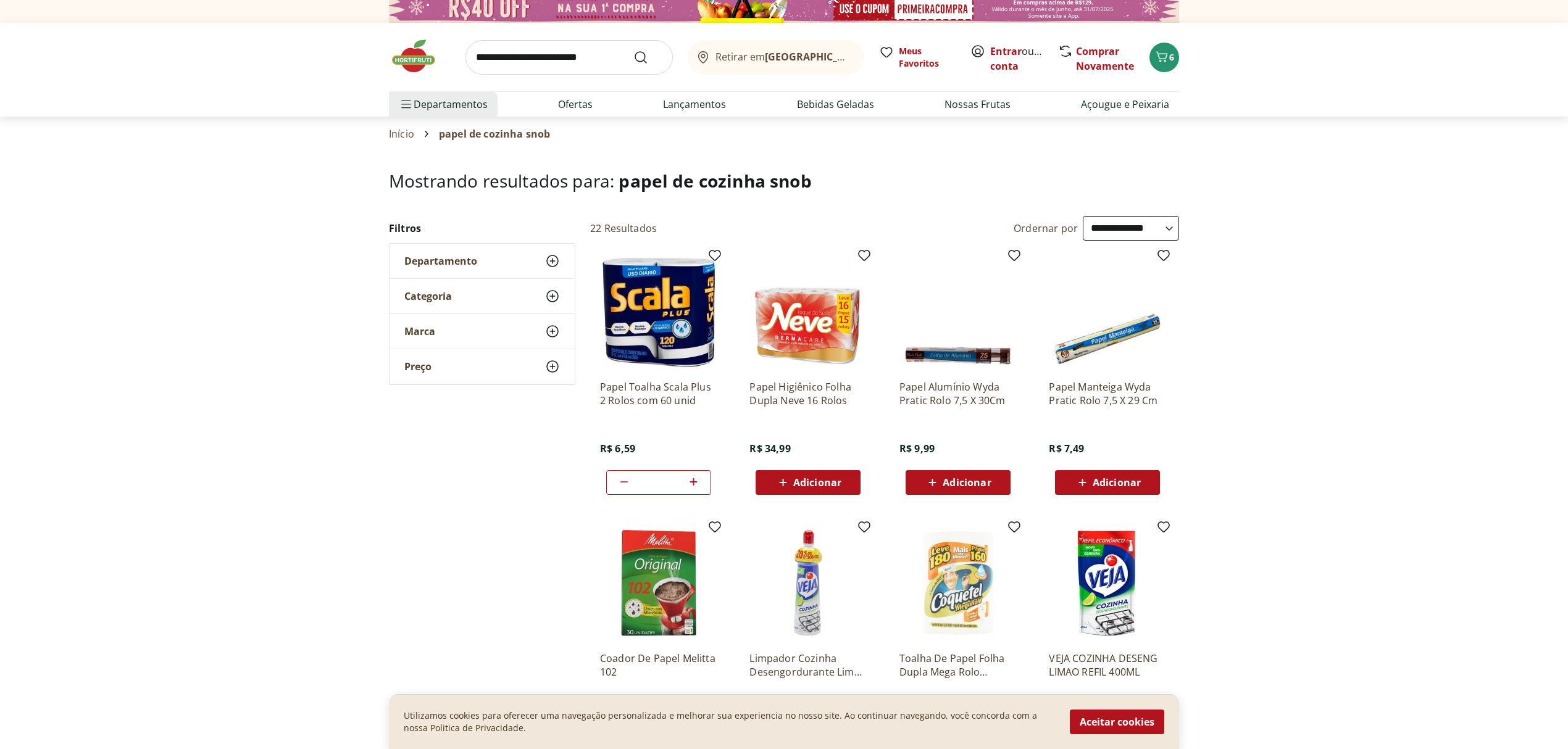 scroll, scrollTop: 0, scrollLeft: 0, axis: both 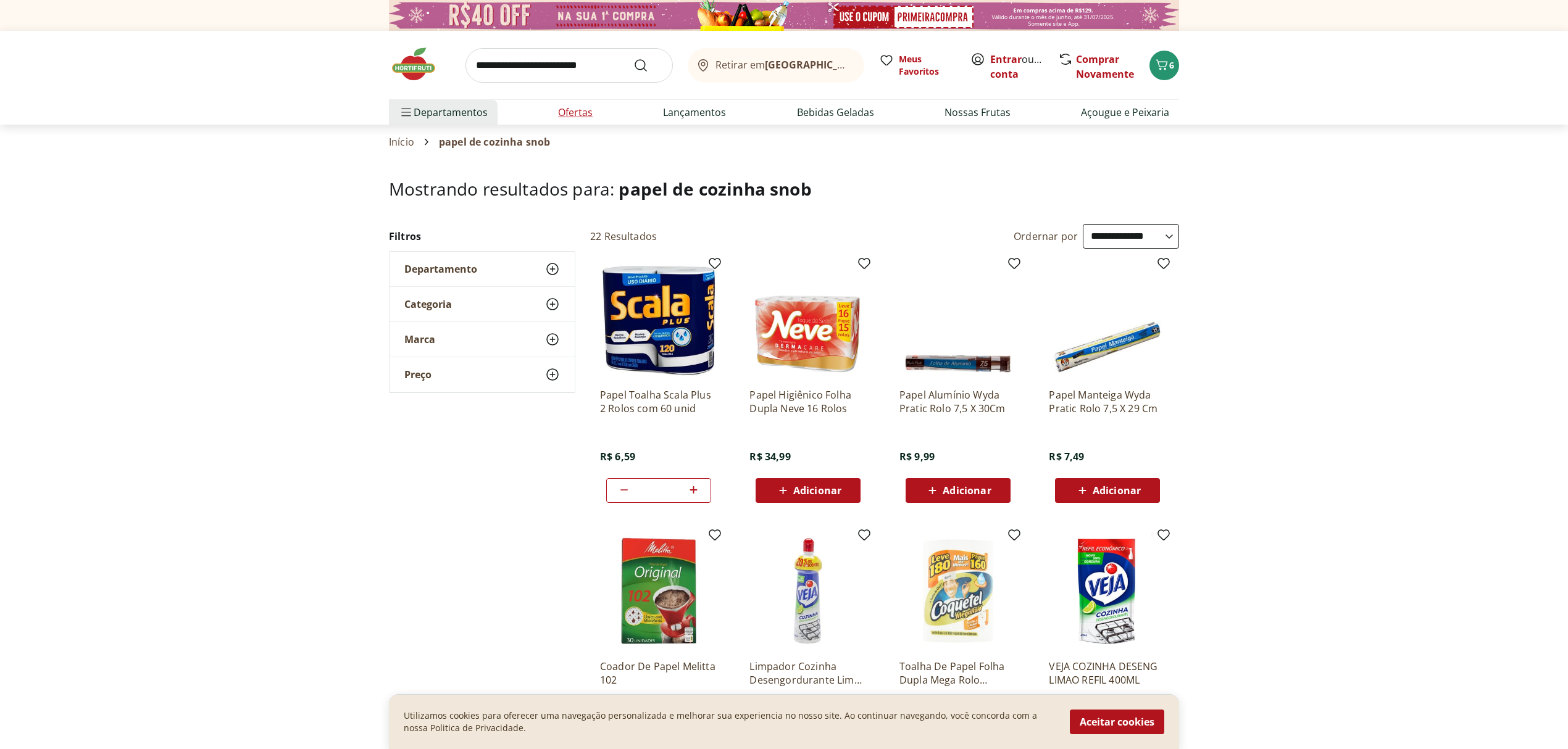 click on "Ofertas" at bounding box center (575, 112) 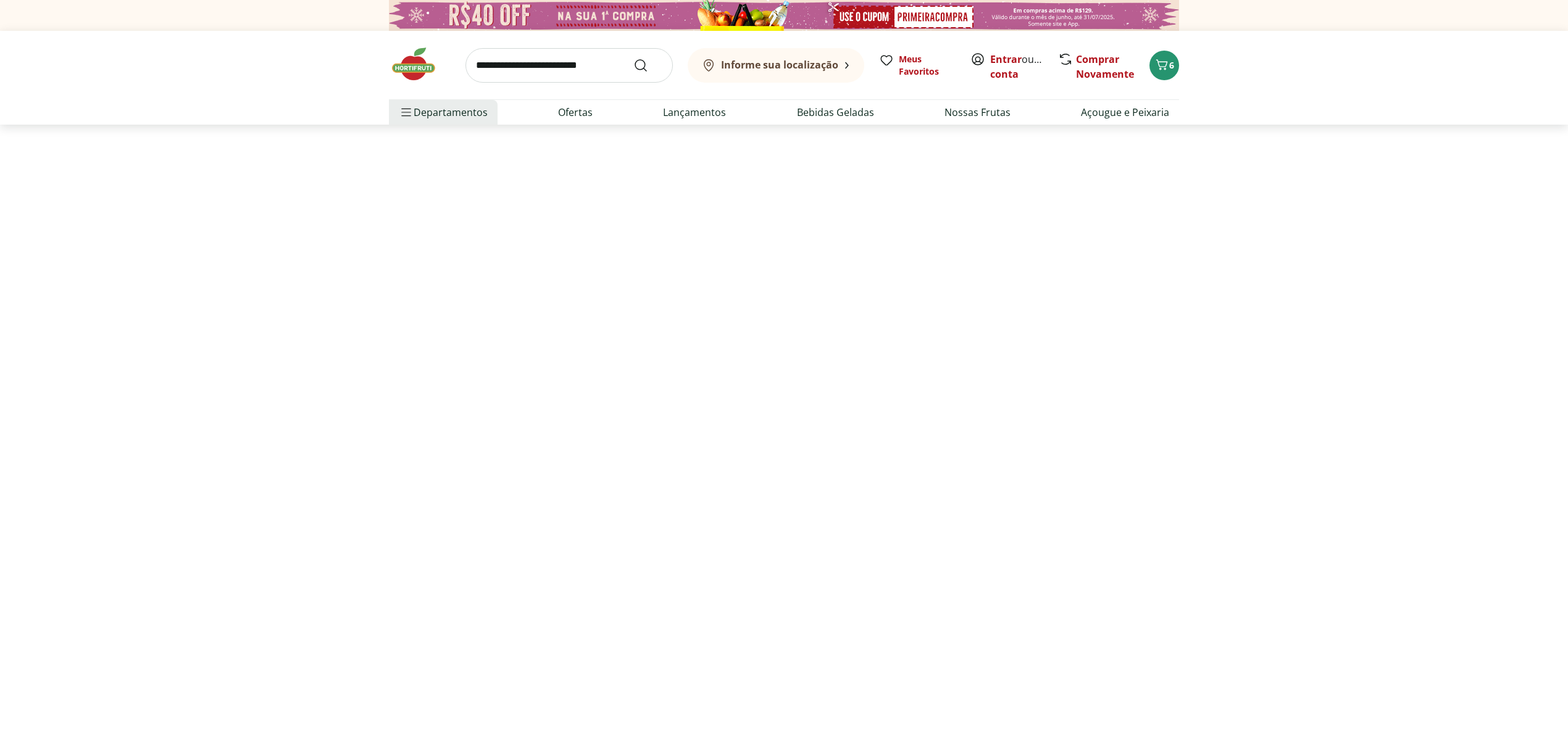 select on "**********" 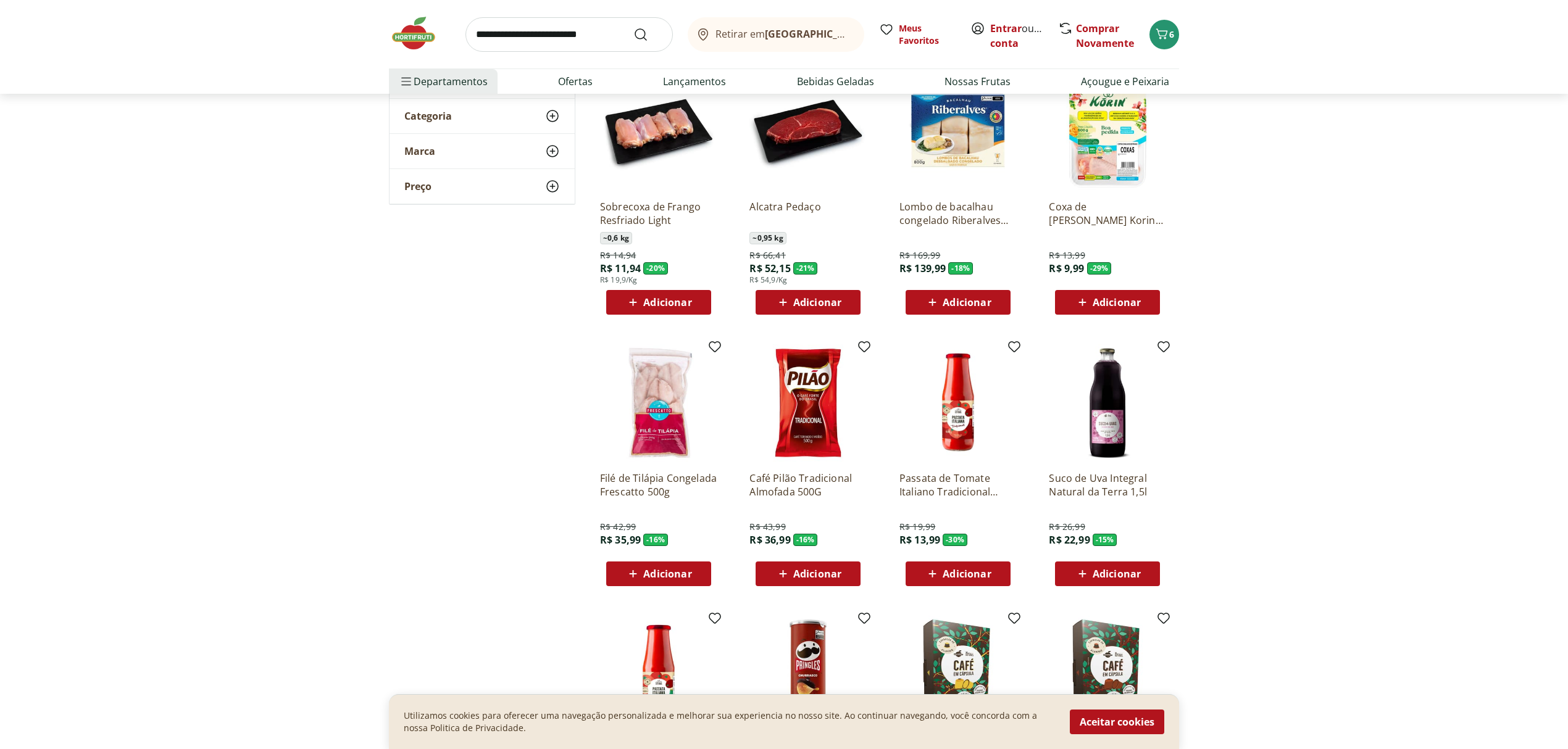 scroll, scrollTop: 252, scrollLeft: 0, axis: vertical 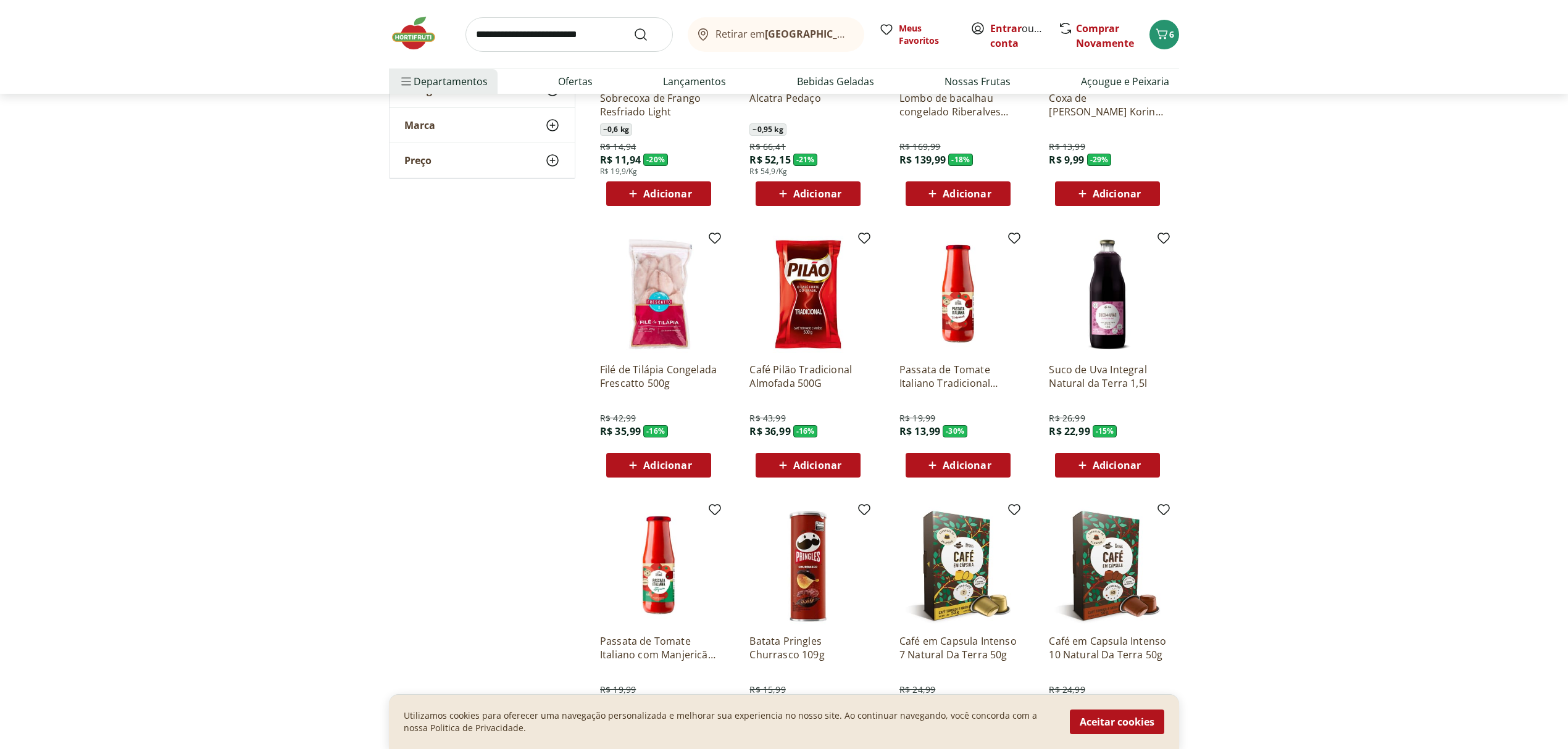 click on "Adicionar" at bounding box center [817, 465] 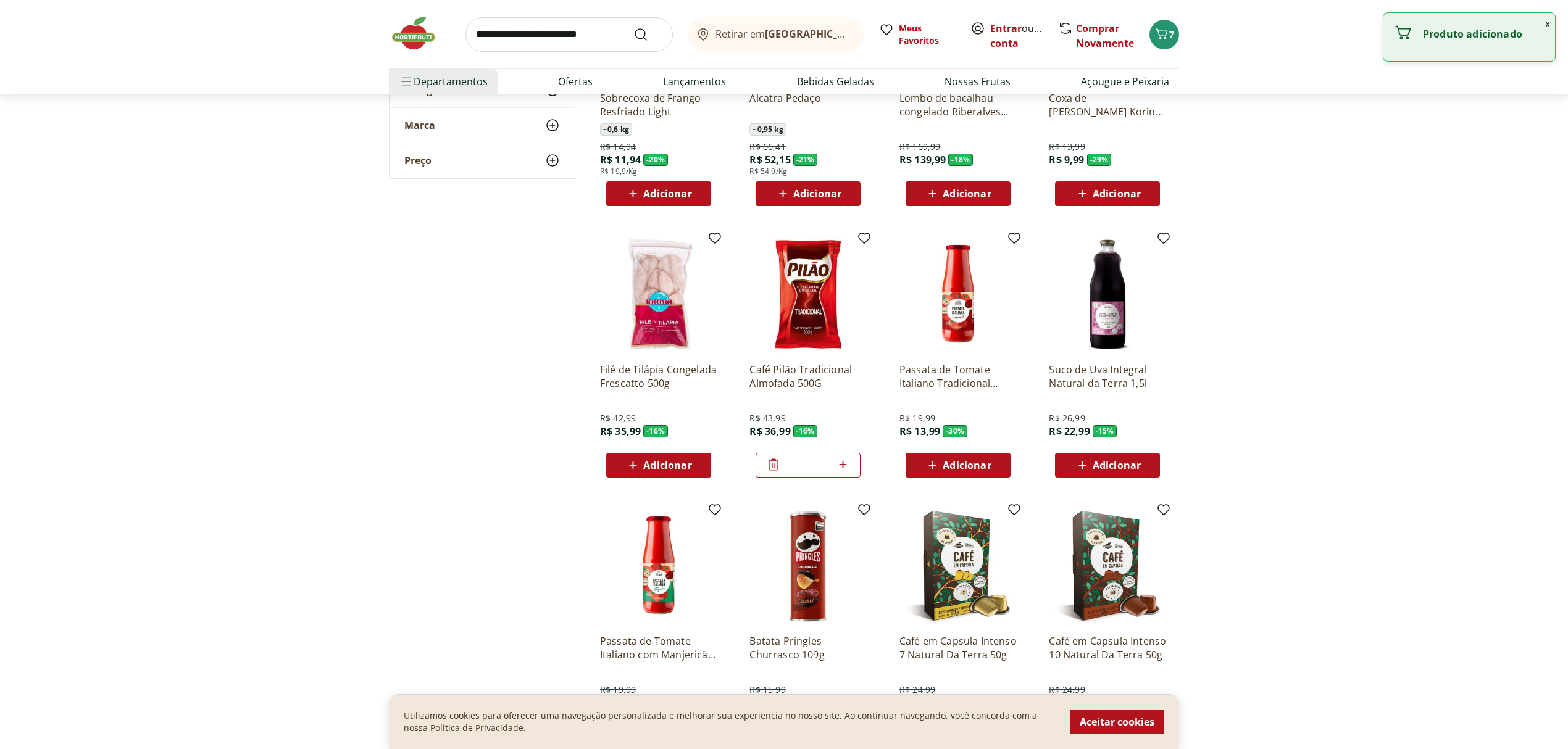 click 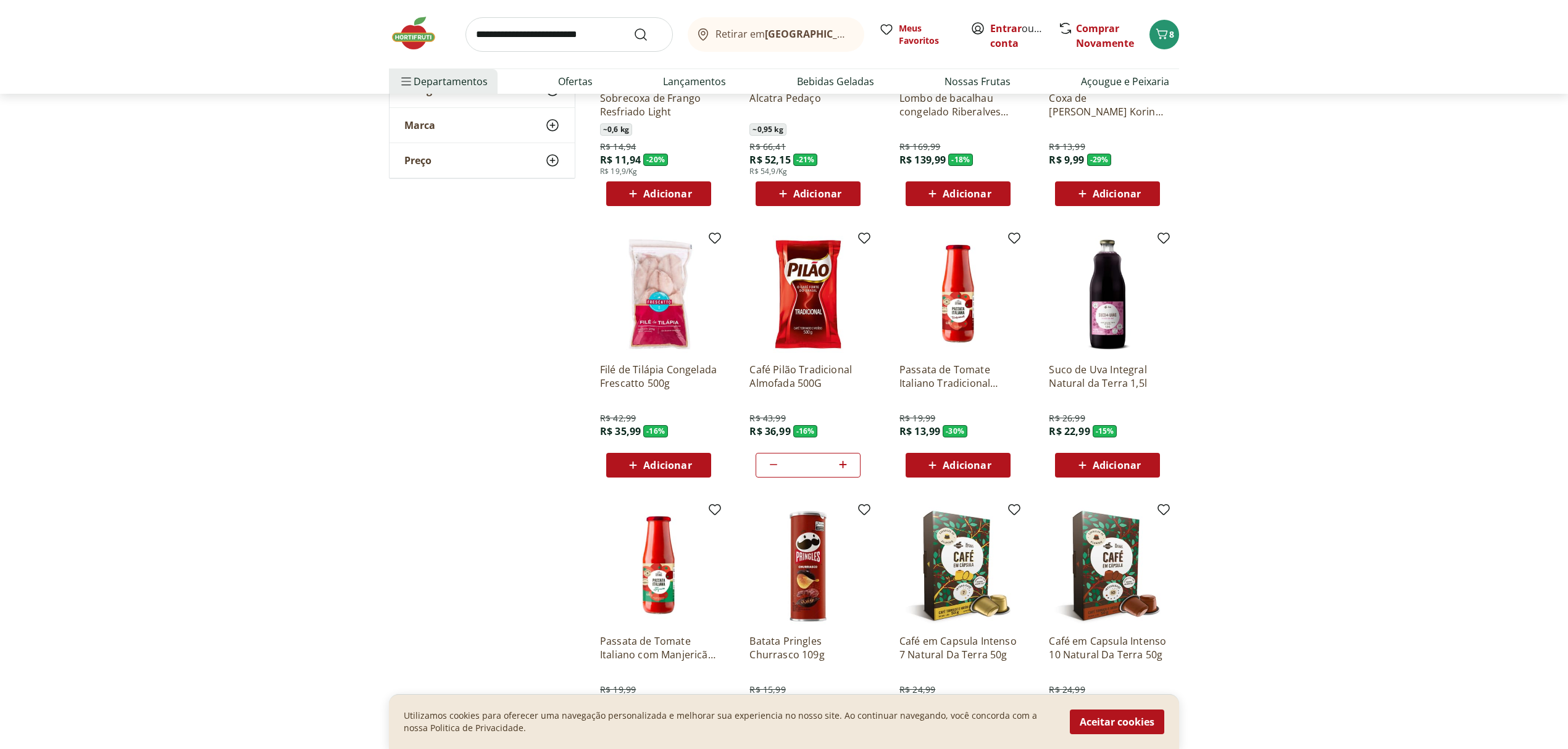 click on "Adicionar" at bounding box center (667, 465) 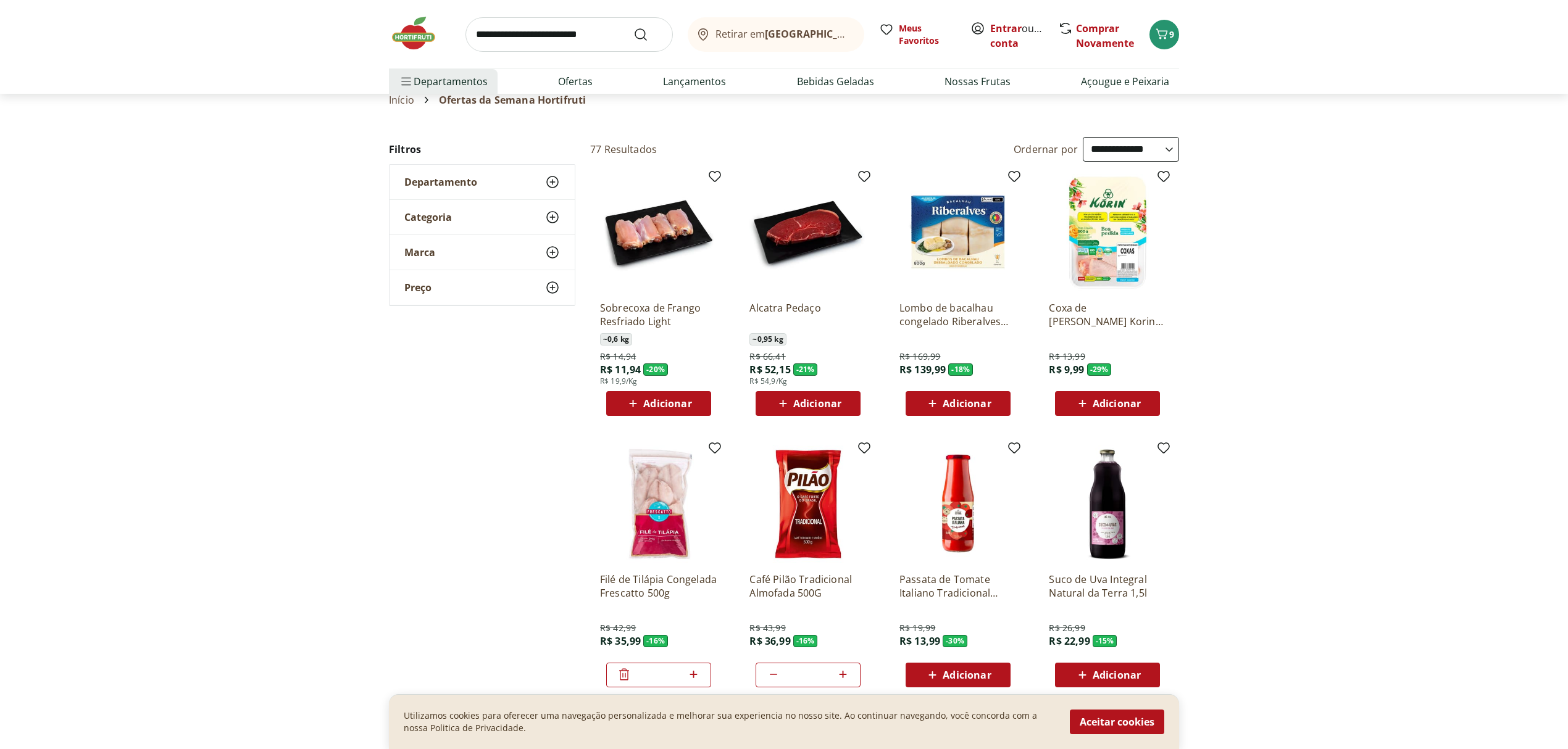 scroll, scrollTop: 30, scrollLeft: 0, axis: vertical 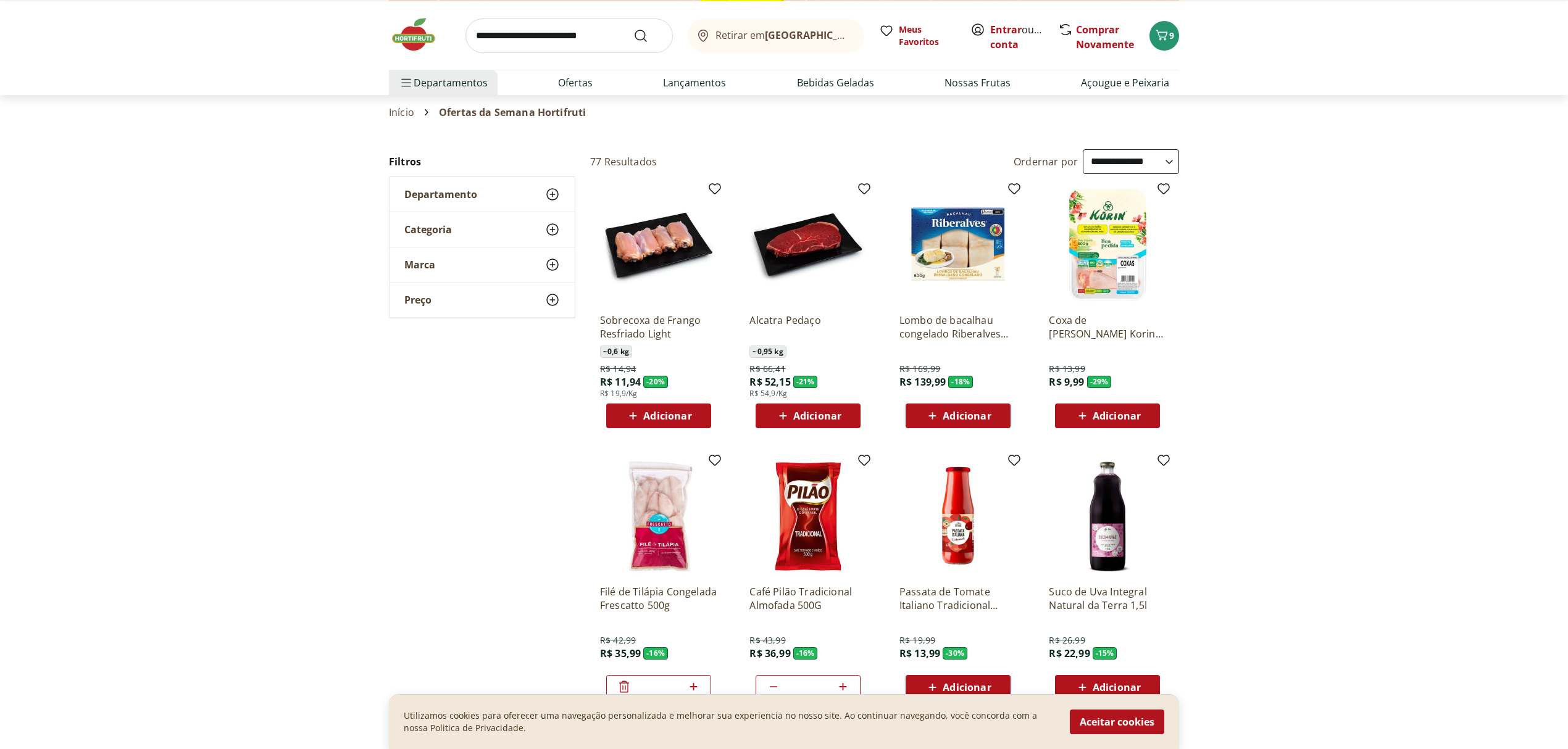 click on "Adicionar" at bounding box center [667, 416] 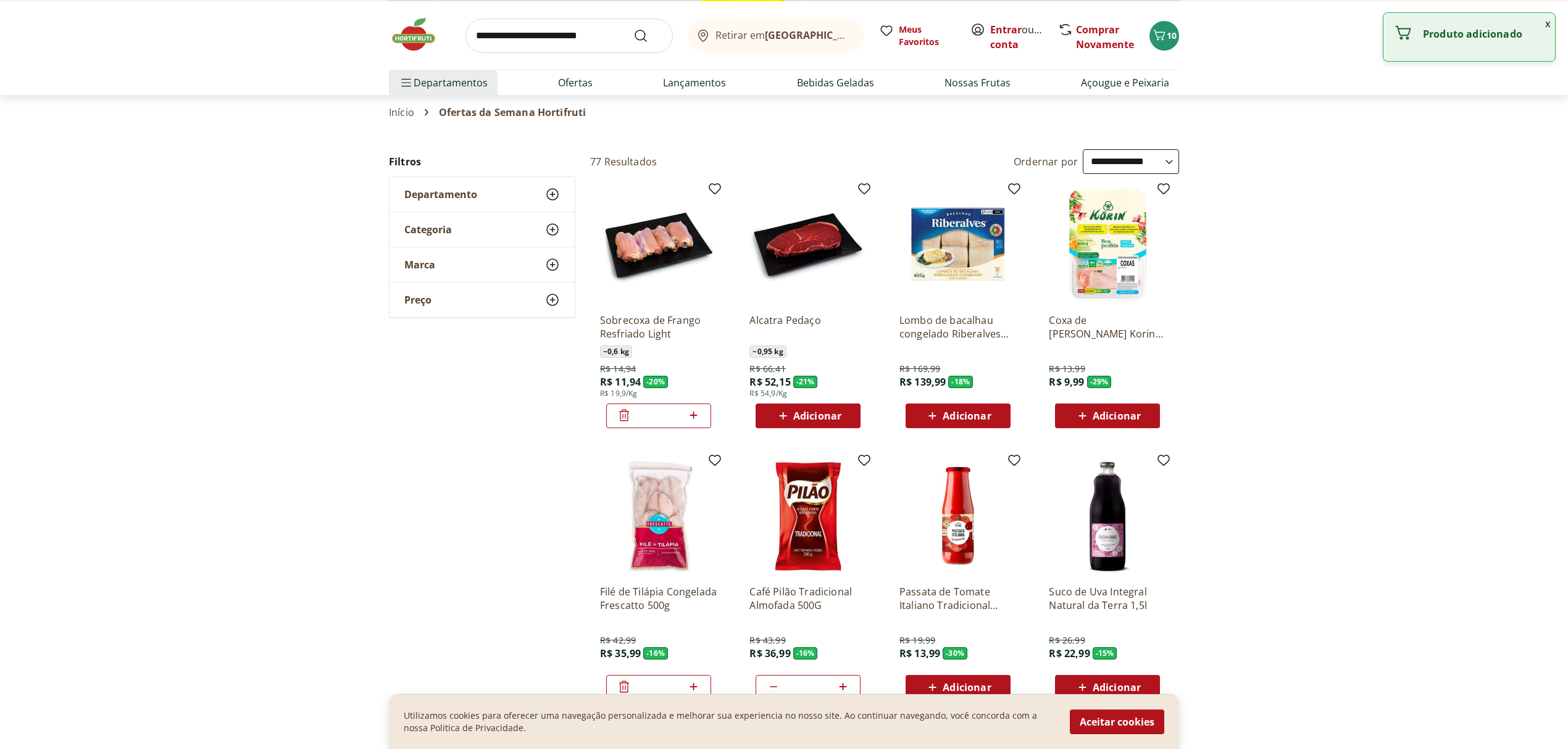 click 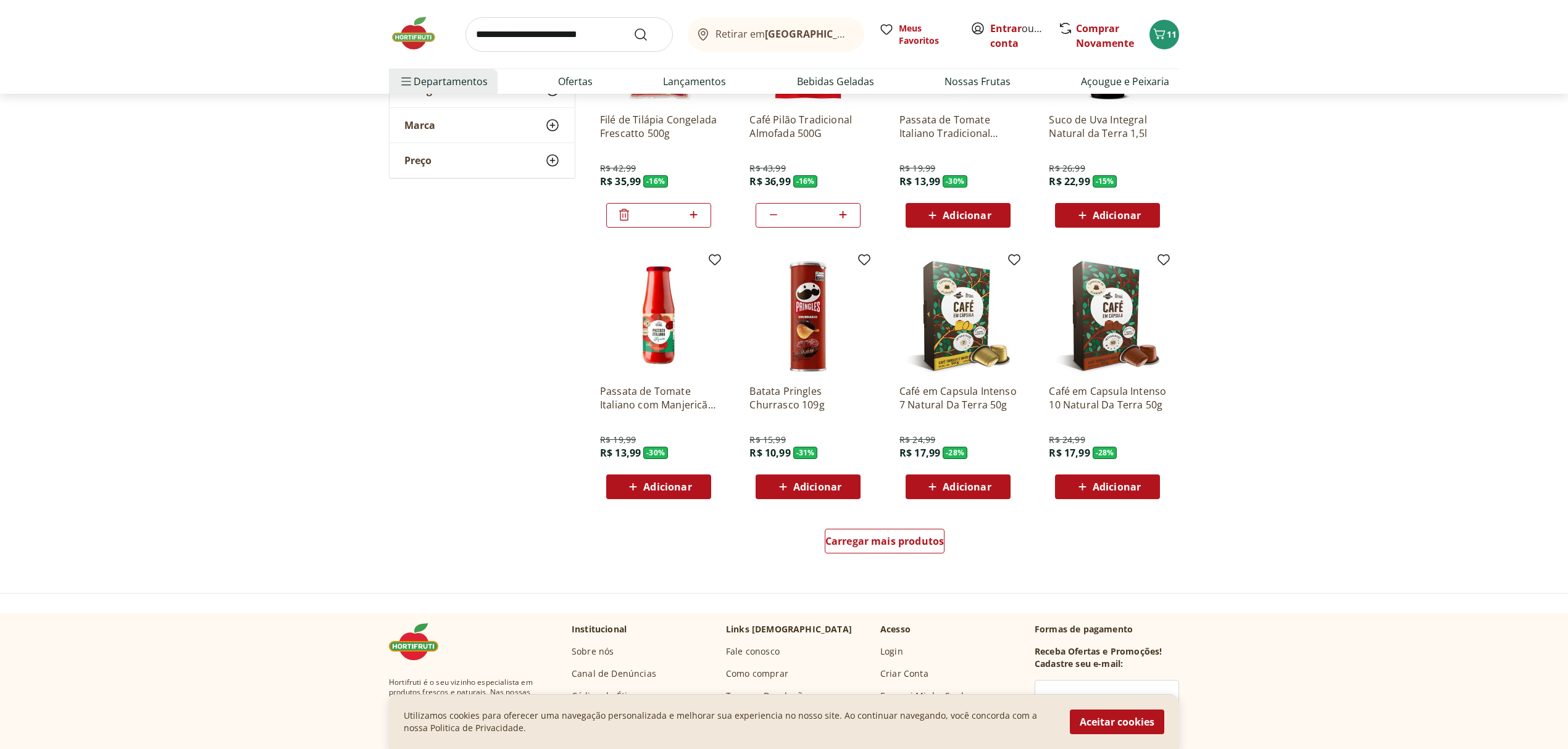 scroll, scrollTop: 507, scrollLeft: 0, axis: vertical 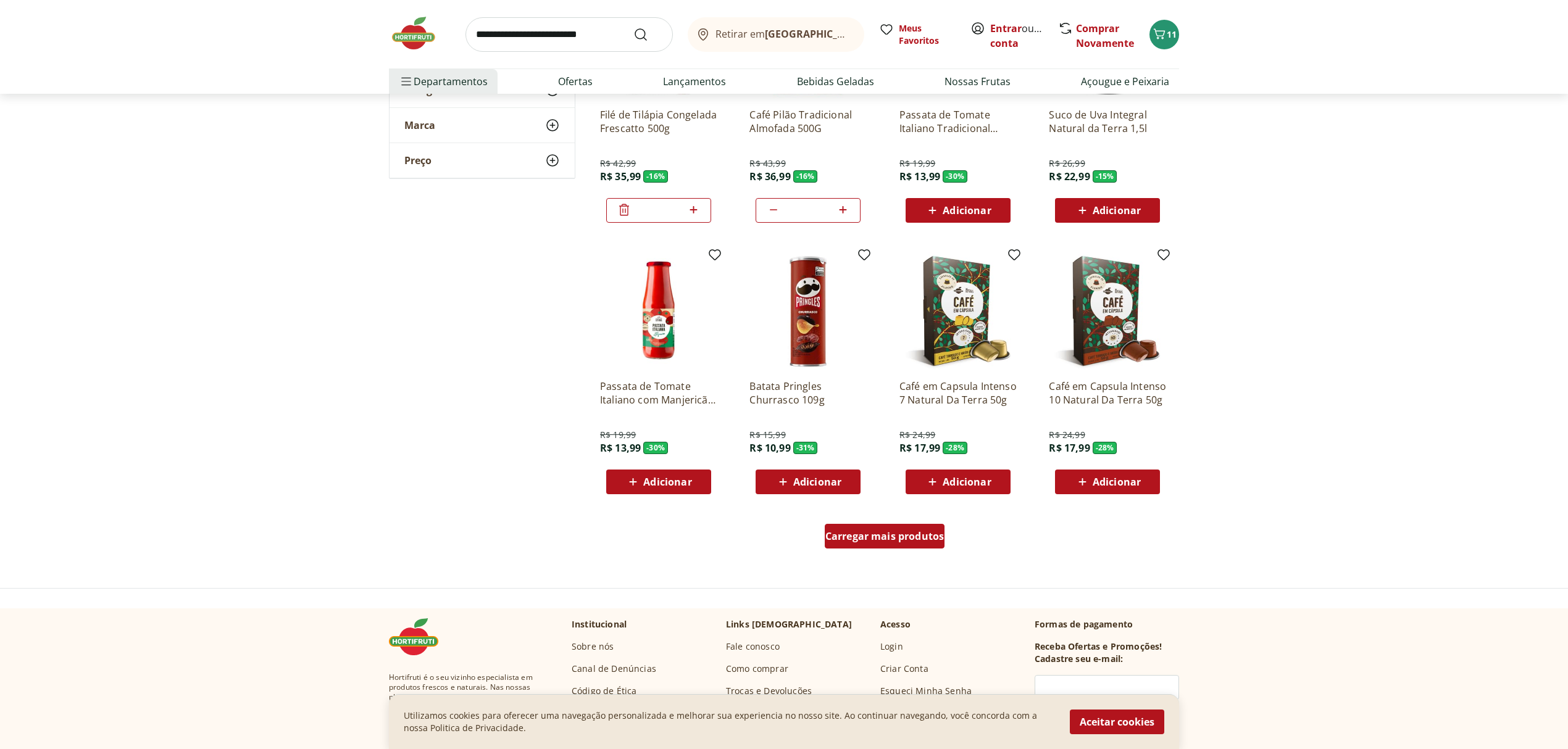 click on "Carregar mais produtos" at bounding box center (885, 536) 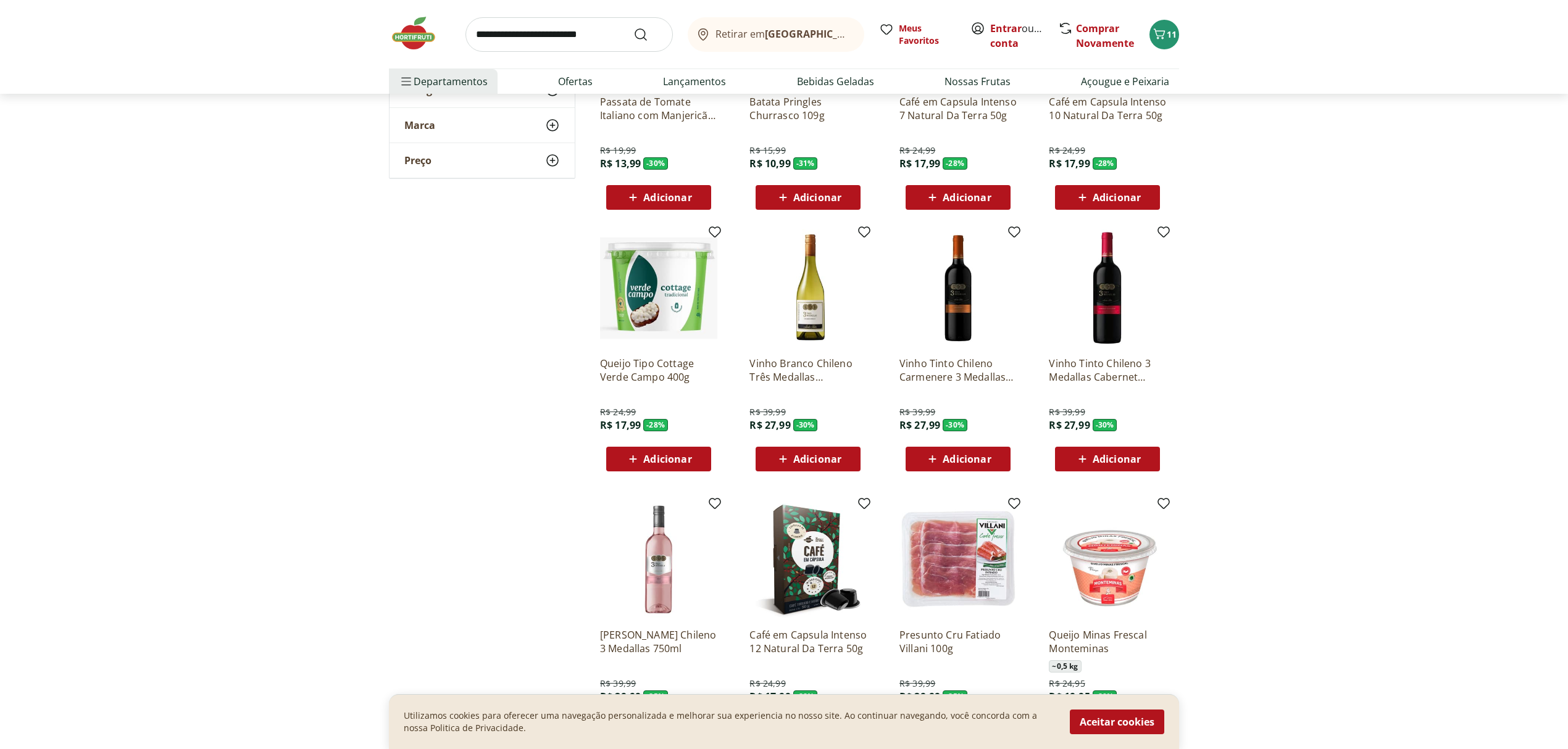scroll, scrollTop: 838, scrollLeft: 0, axis: vertical 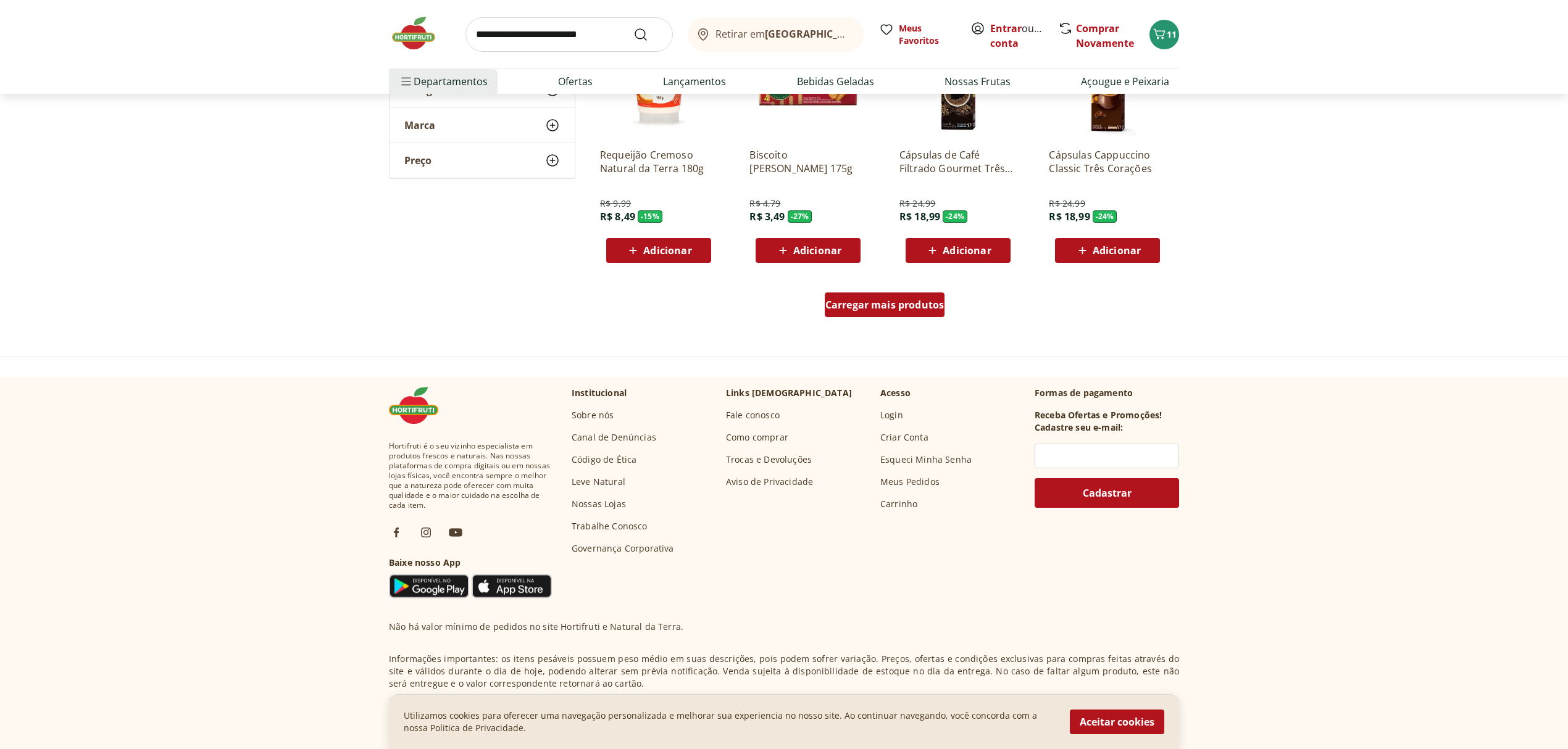 click on "Carregar mais produtos" at bounding box center [885, 305] 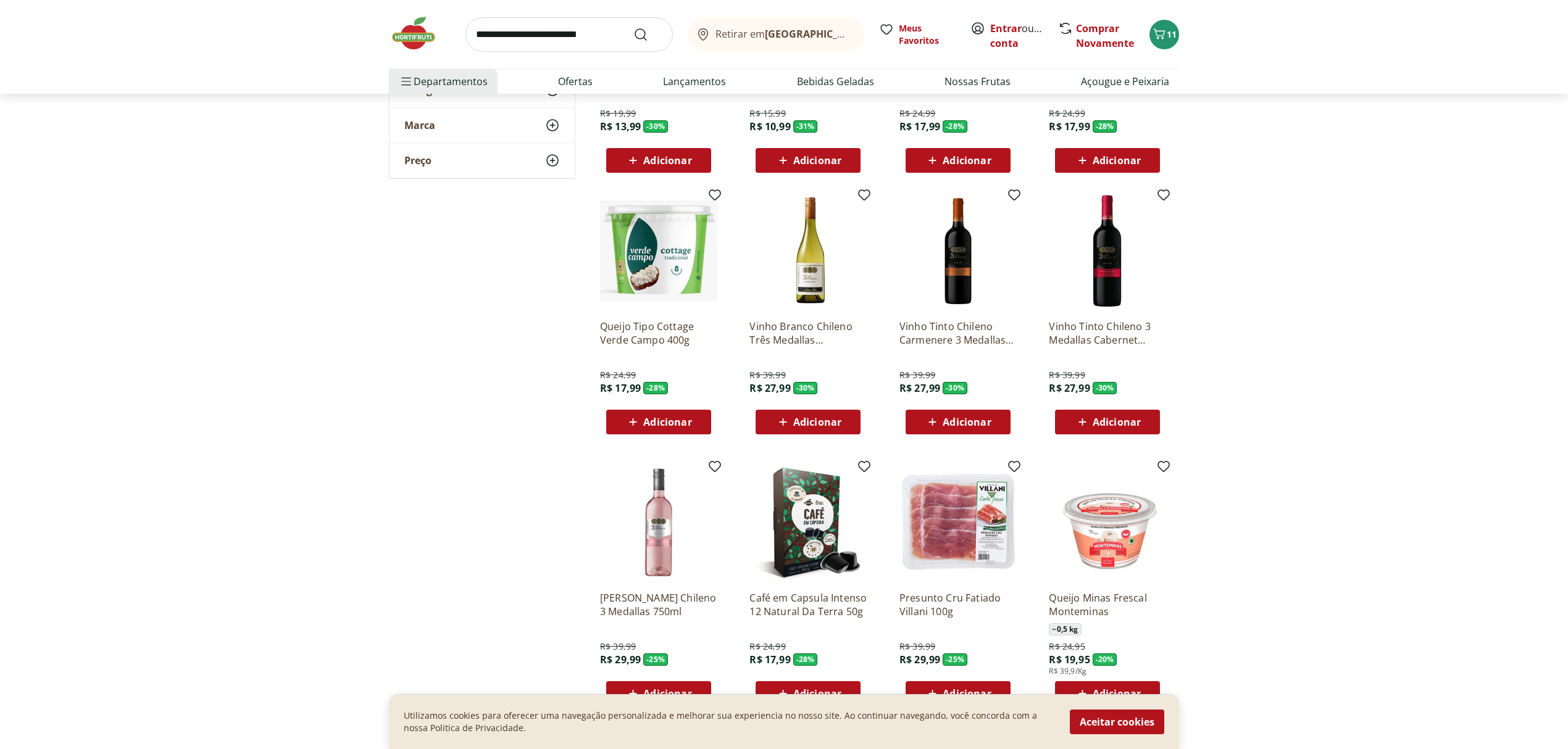 scroll, scrollTop: 790, scrollLeft: 0, axis: vertical 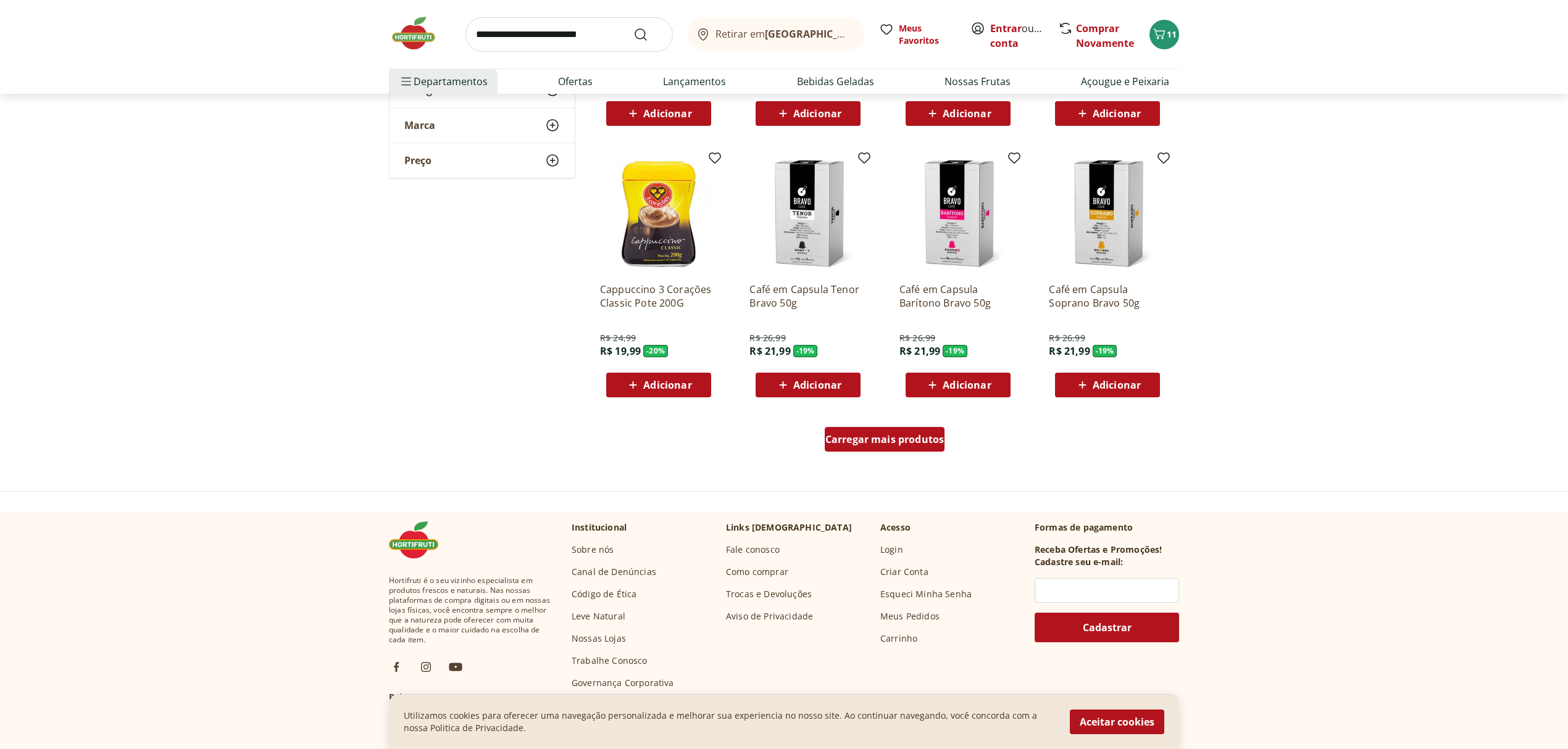 click on "Carregar mais produtos" at bounding box center (885, 439) 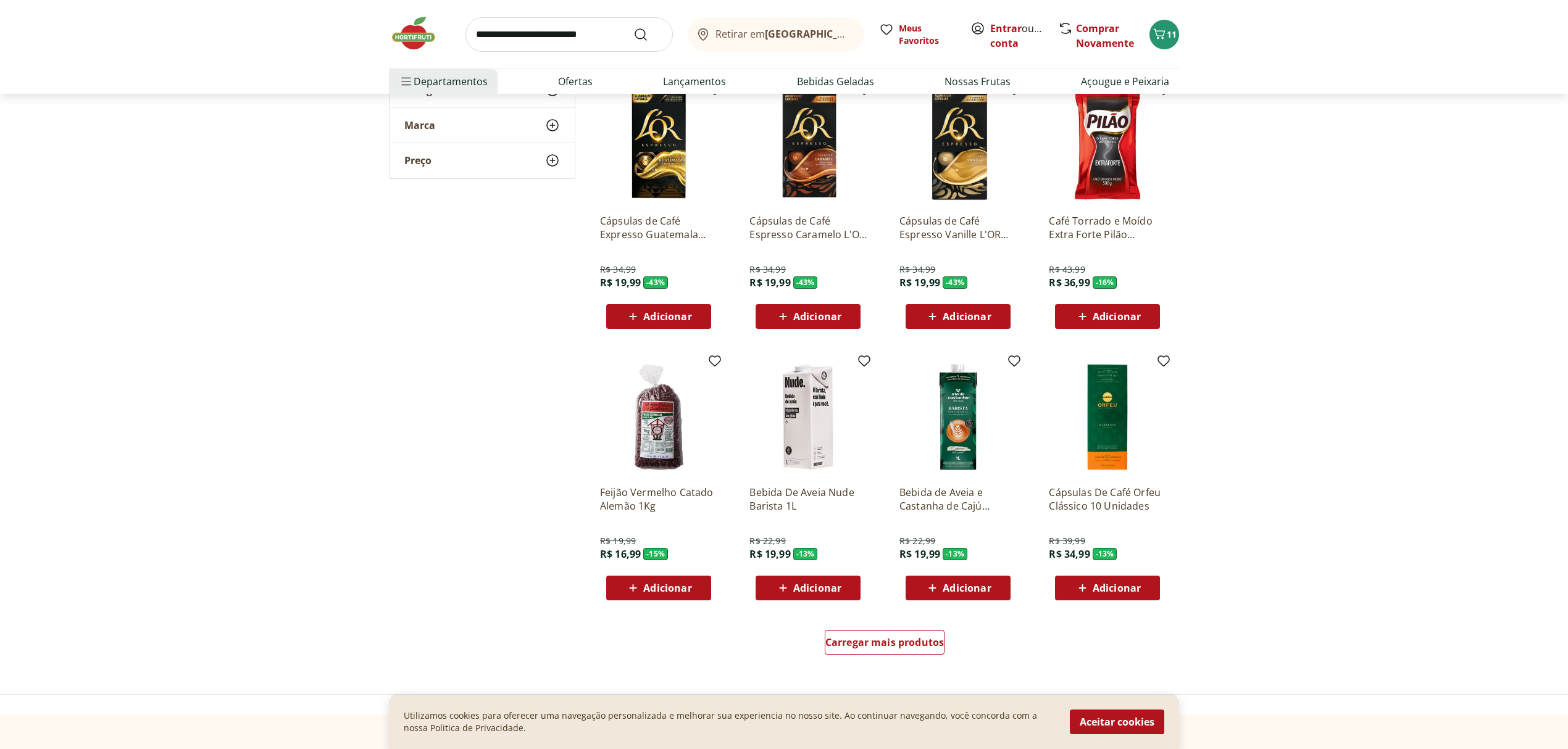 scroll, scrollTop: 2829, scrollLeft: 0, axis: vertical 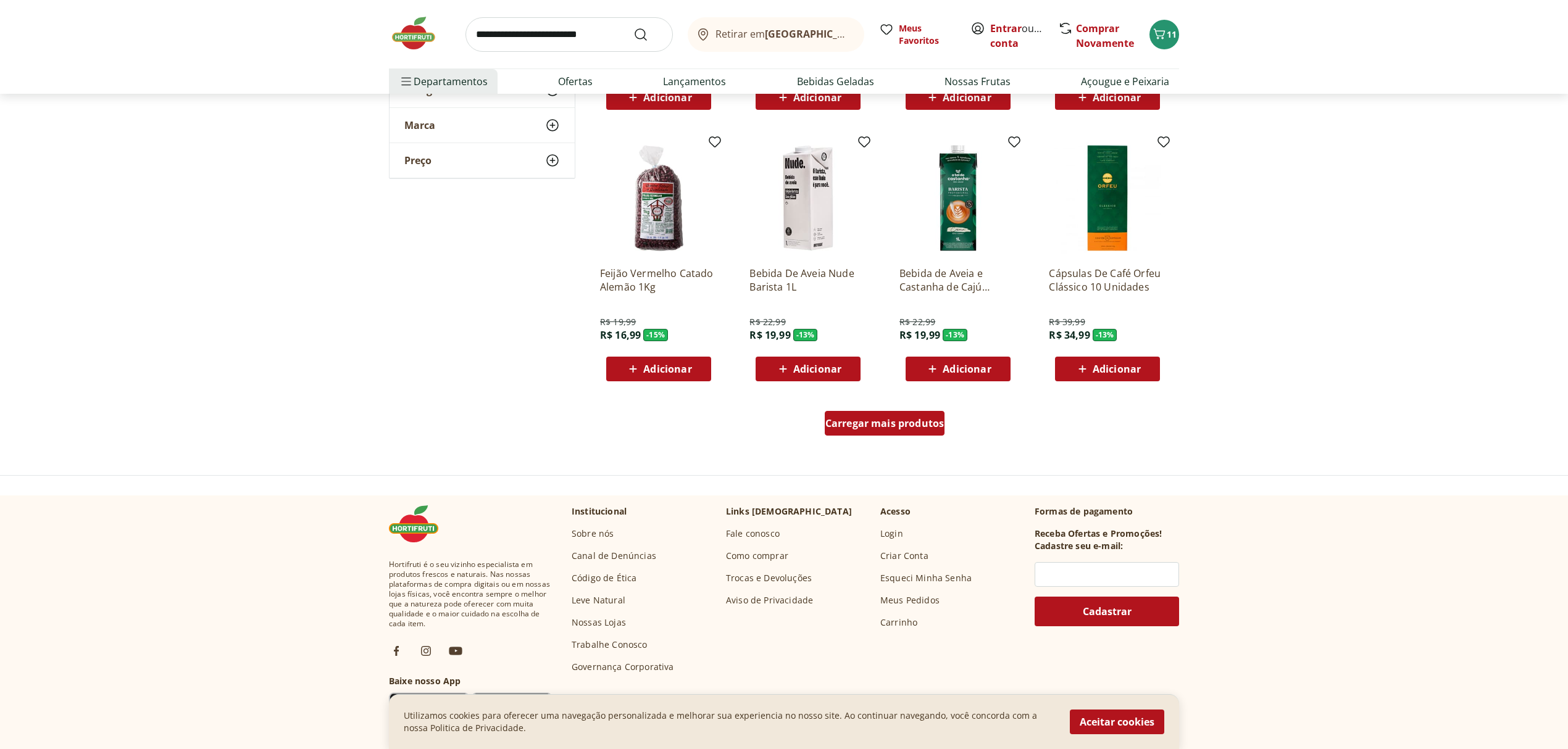 click on "Carregar mais produtos" at bounding box center [885, 423] 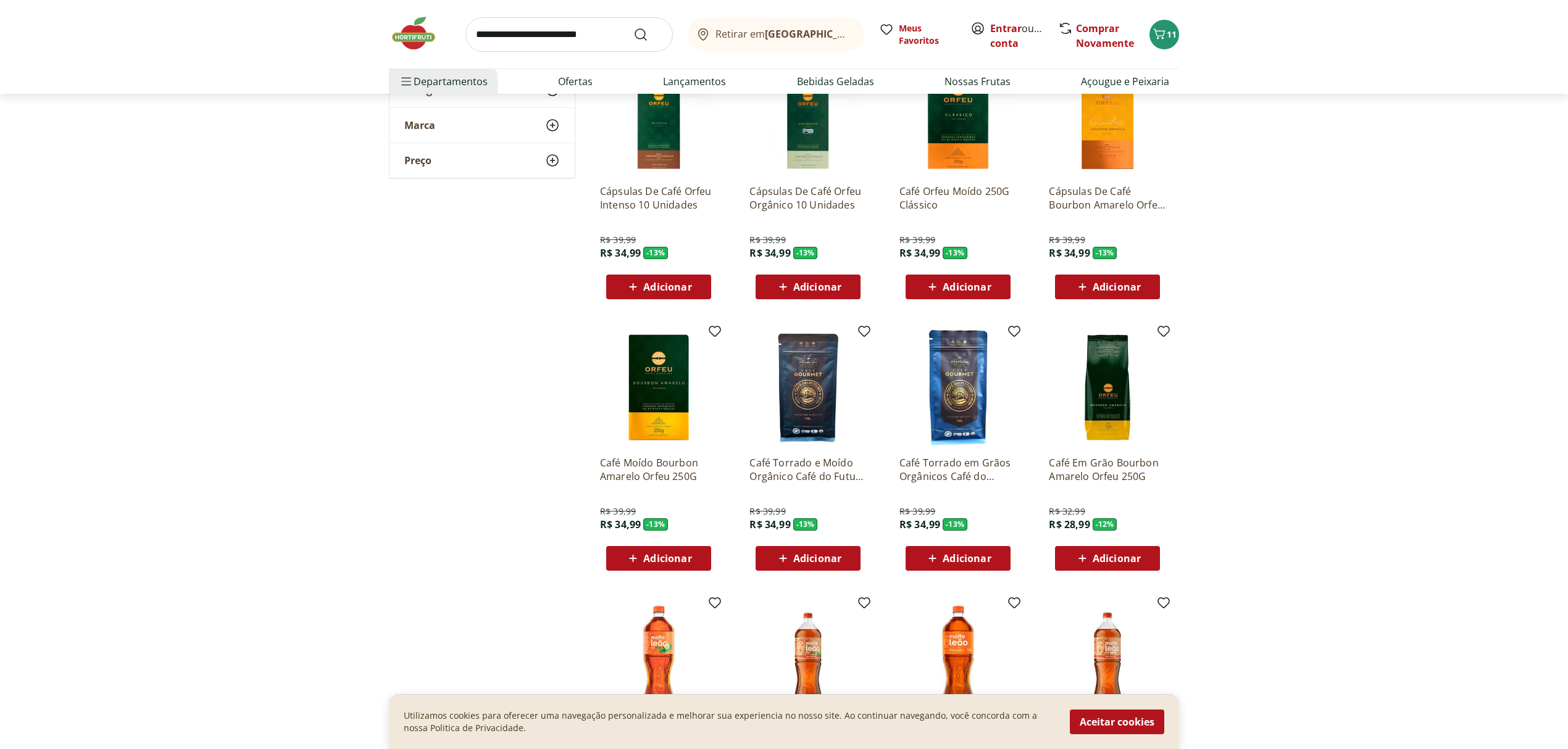 scroll, scrollTop: 3401, scrollLeft: 0, axis: vertical 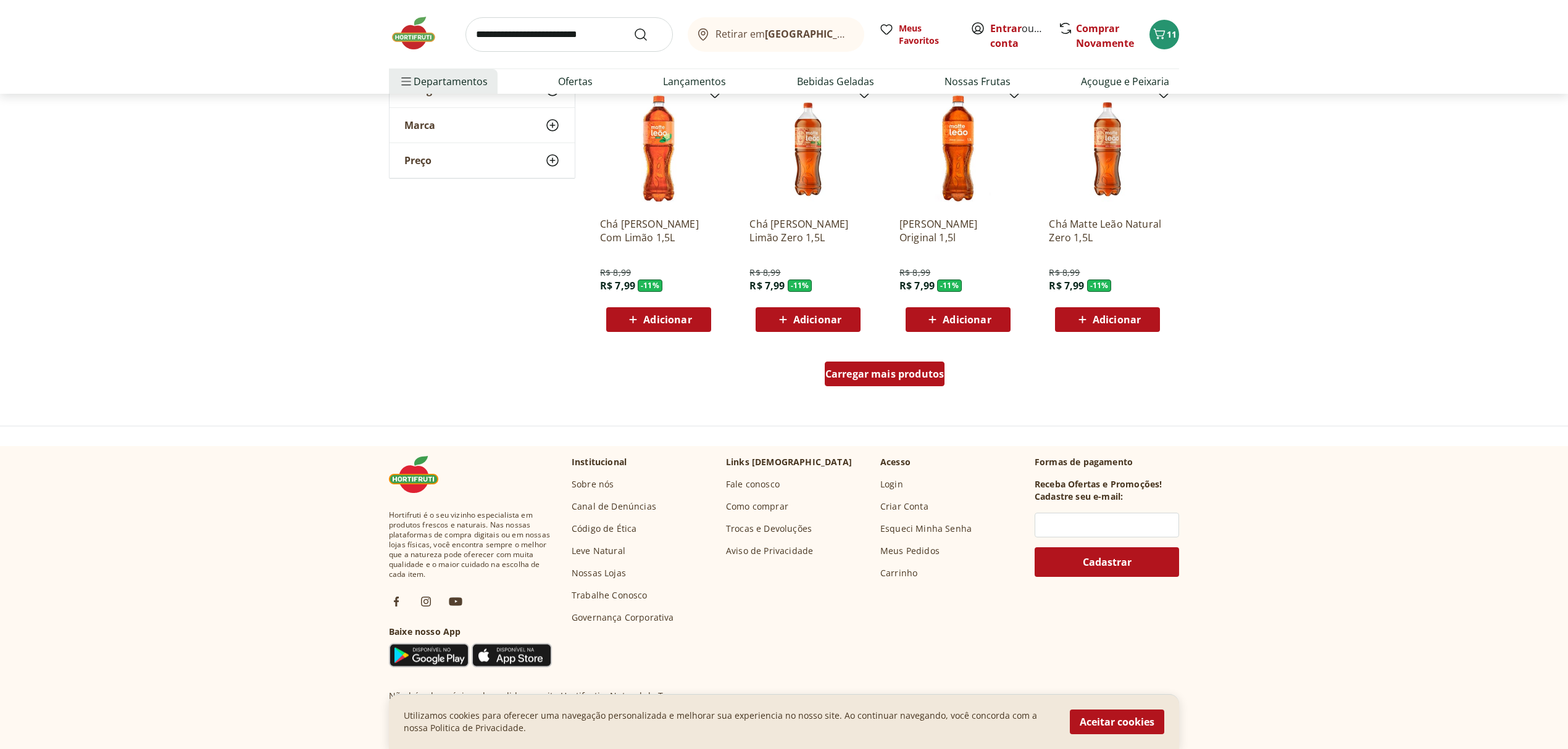 click on "Carregar mais produtos" at bounding box center [885, 374] 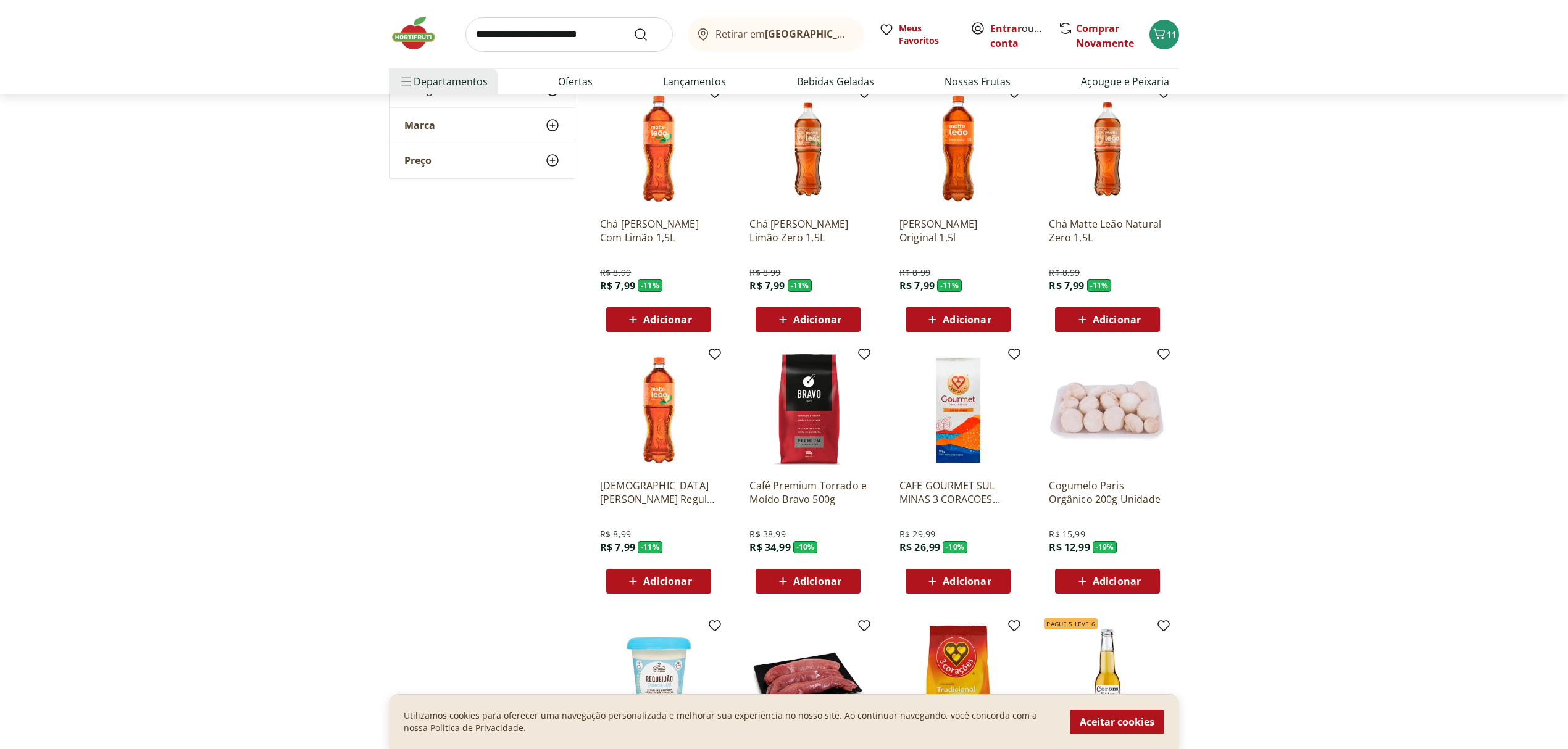 click on "Adicionar" at bounding box center [1117, 581] 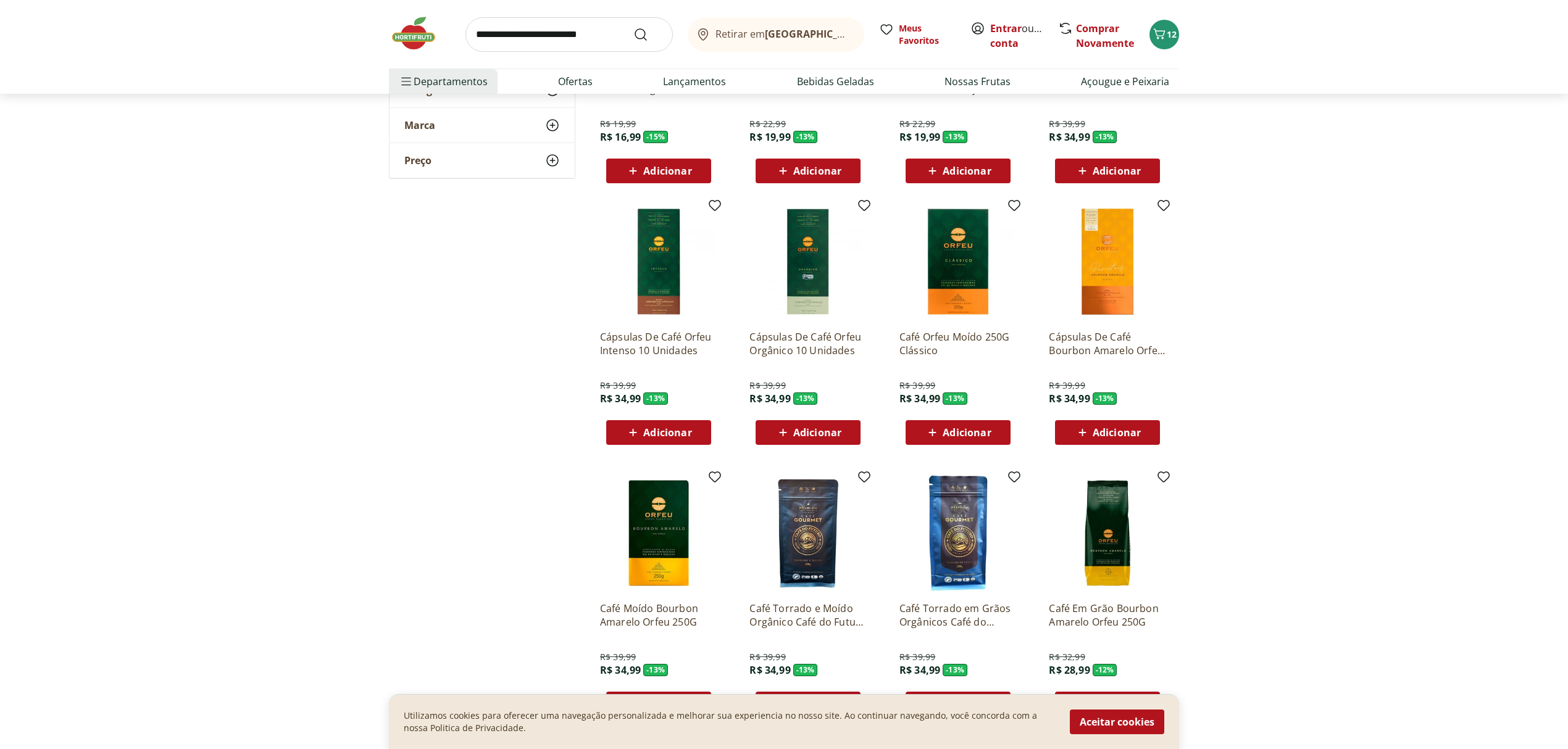 scroll, scrollTop: 1262, scrollLeft: 0, axis: vertical 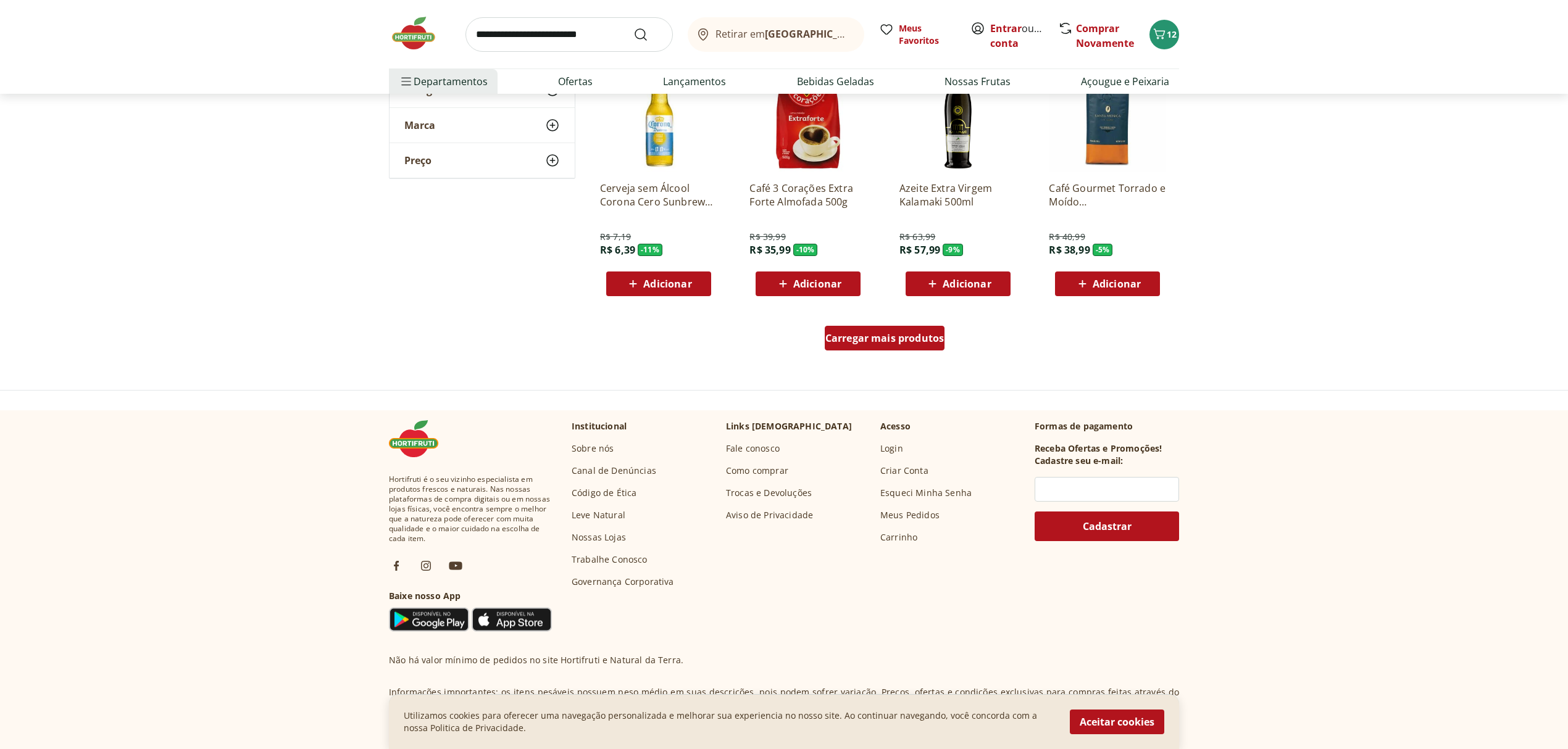 click on "Carregar mais produtos" at bounding box center (885, 338) 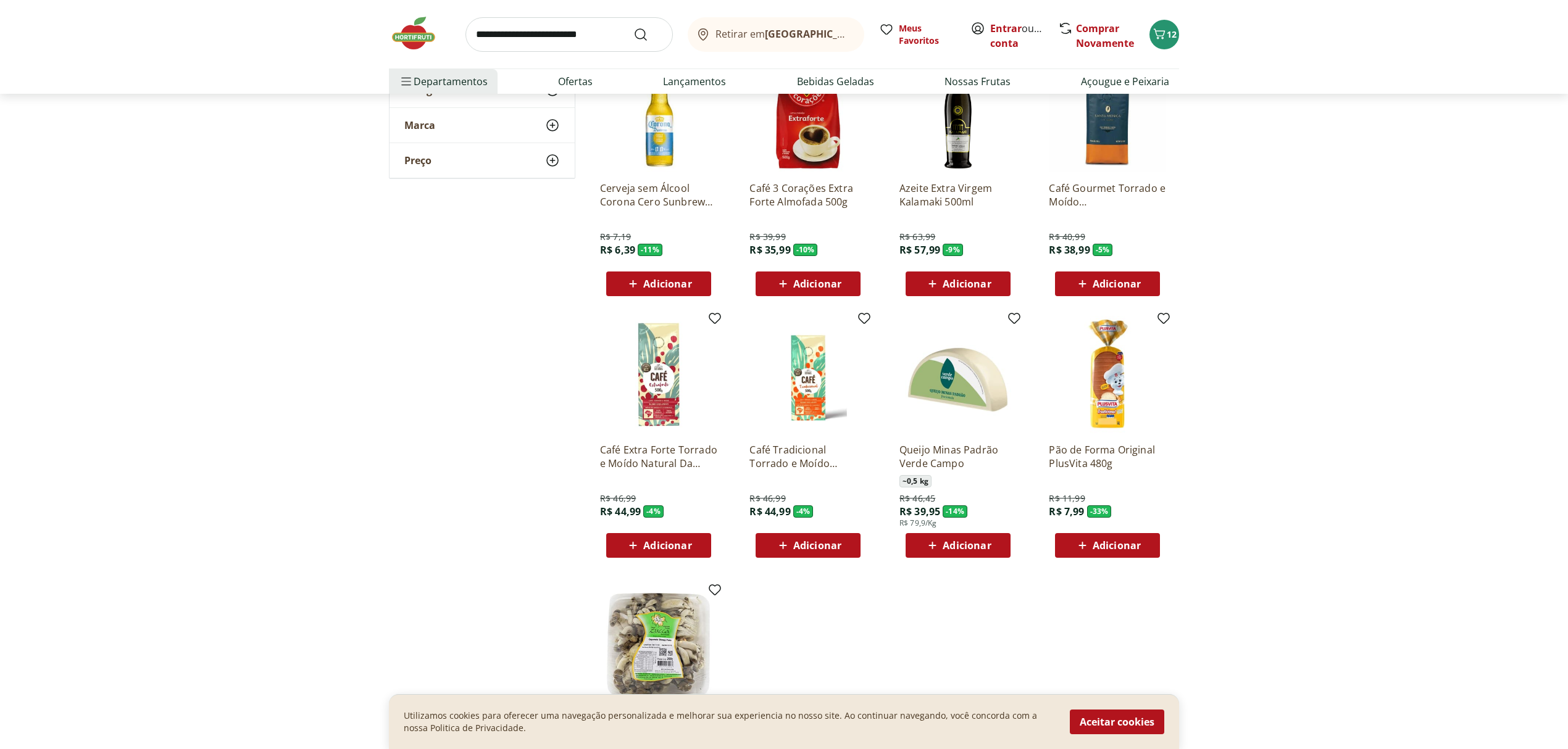 click on "Adicionar" at bounding box center (958, 545) 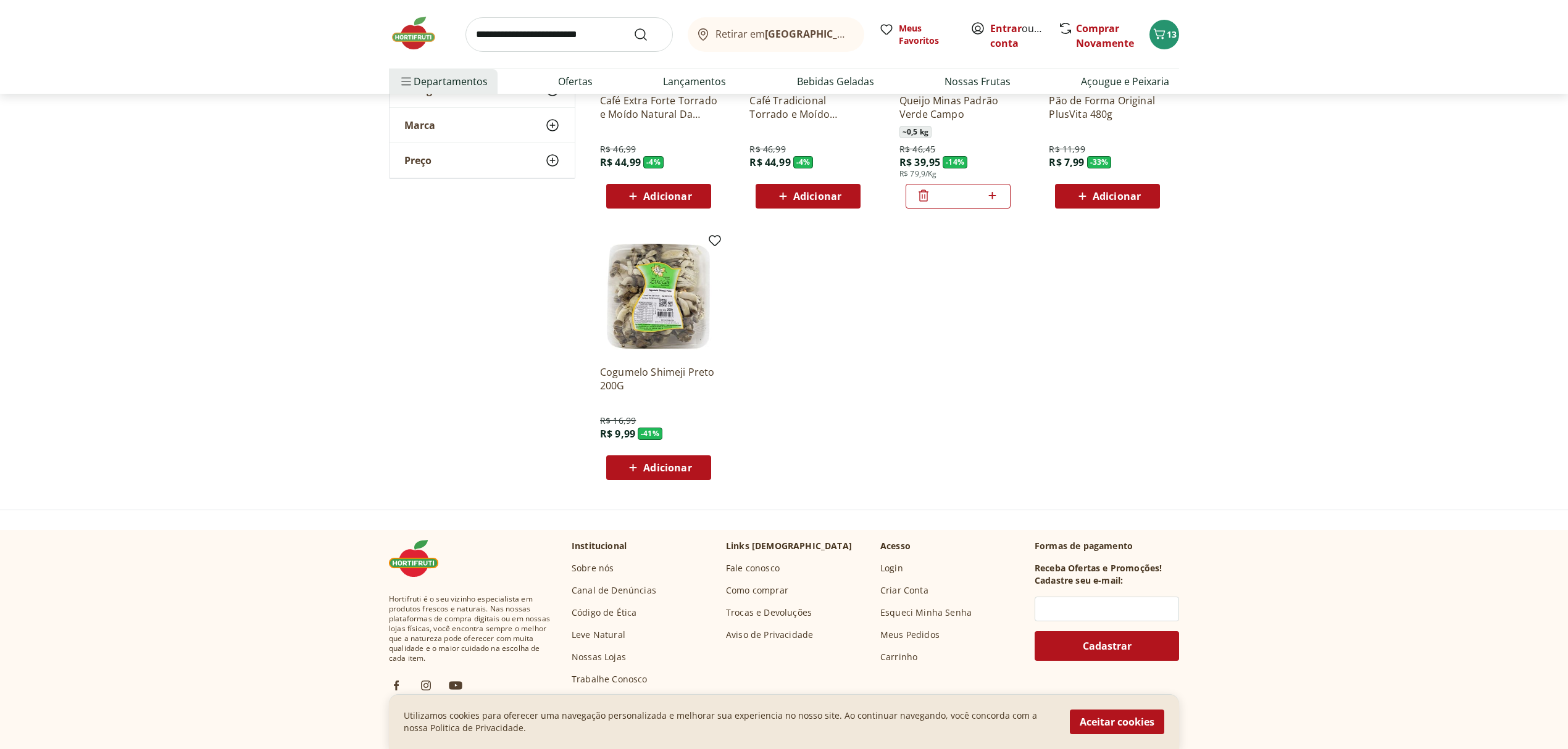 scroll, scrollTop: 5115, scrollLeft: 0, axis: vertical 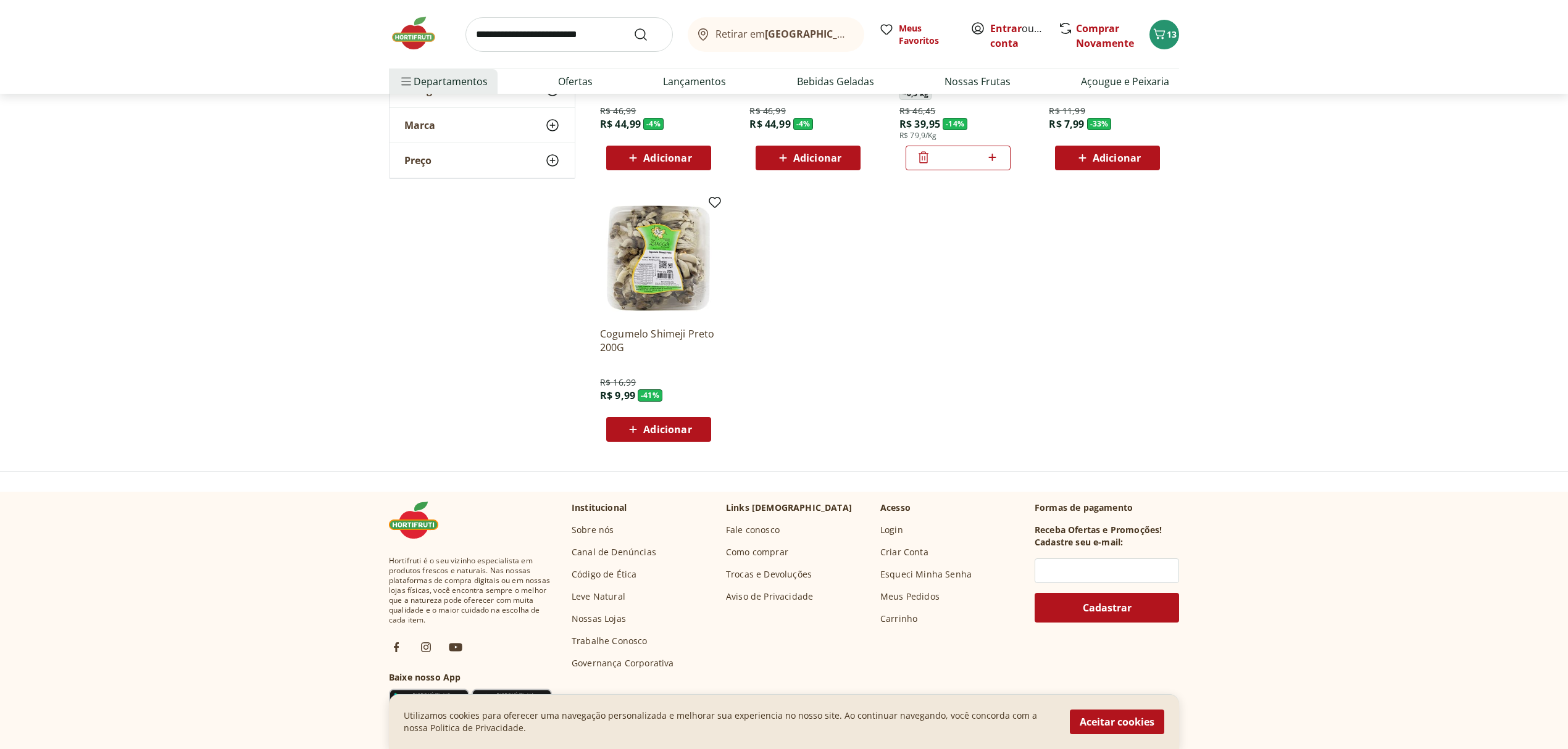 click on "Adicionar" at bounding box center (667, 429) 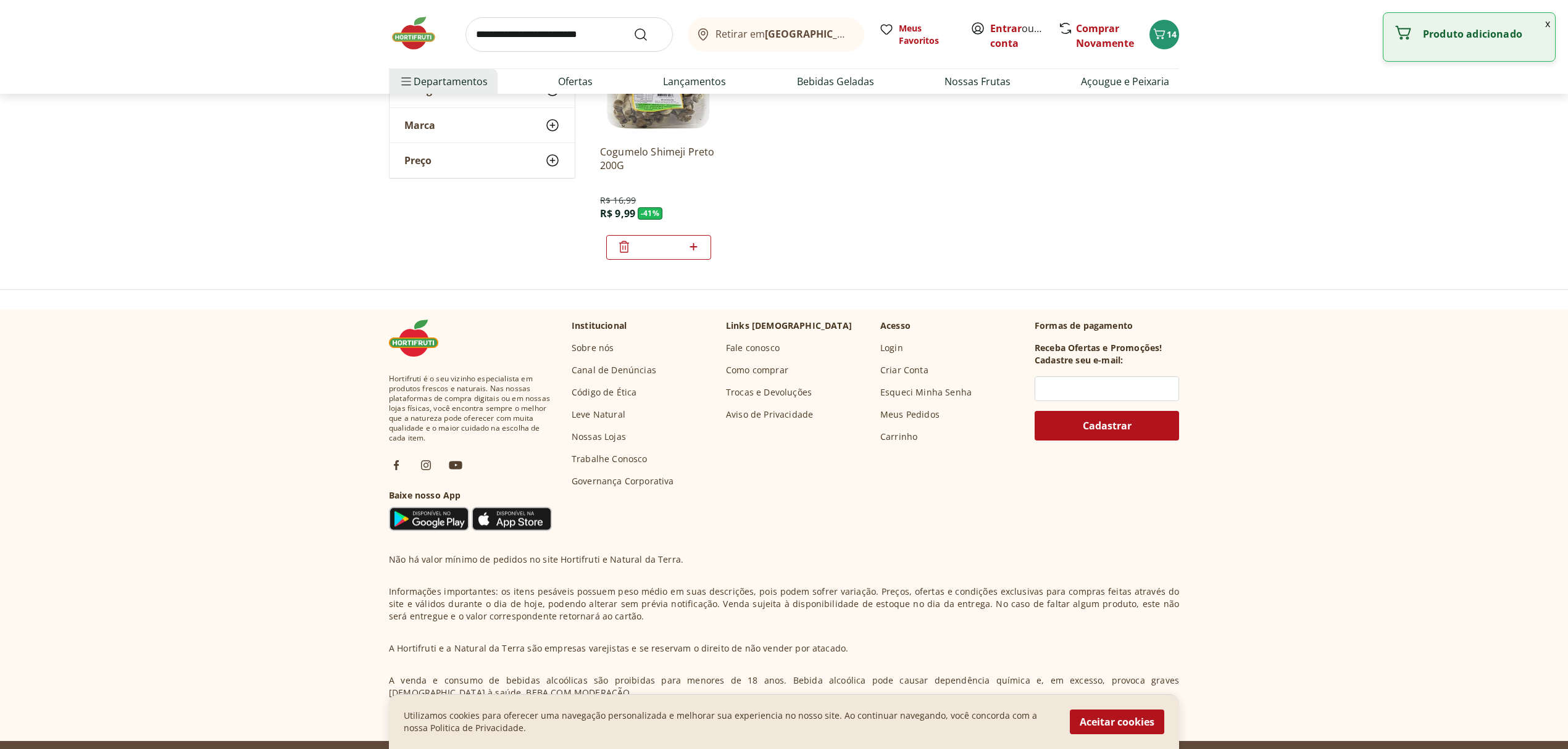 scroll, scrollTop: 5389, scrollLeft: 0, axis: vertical 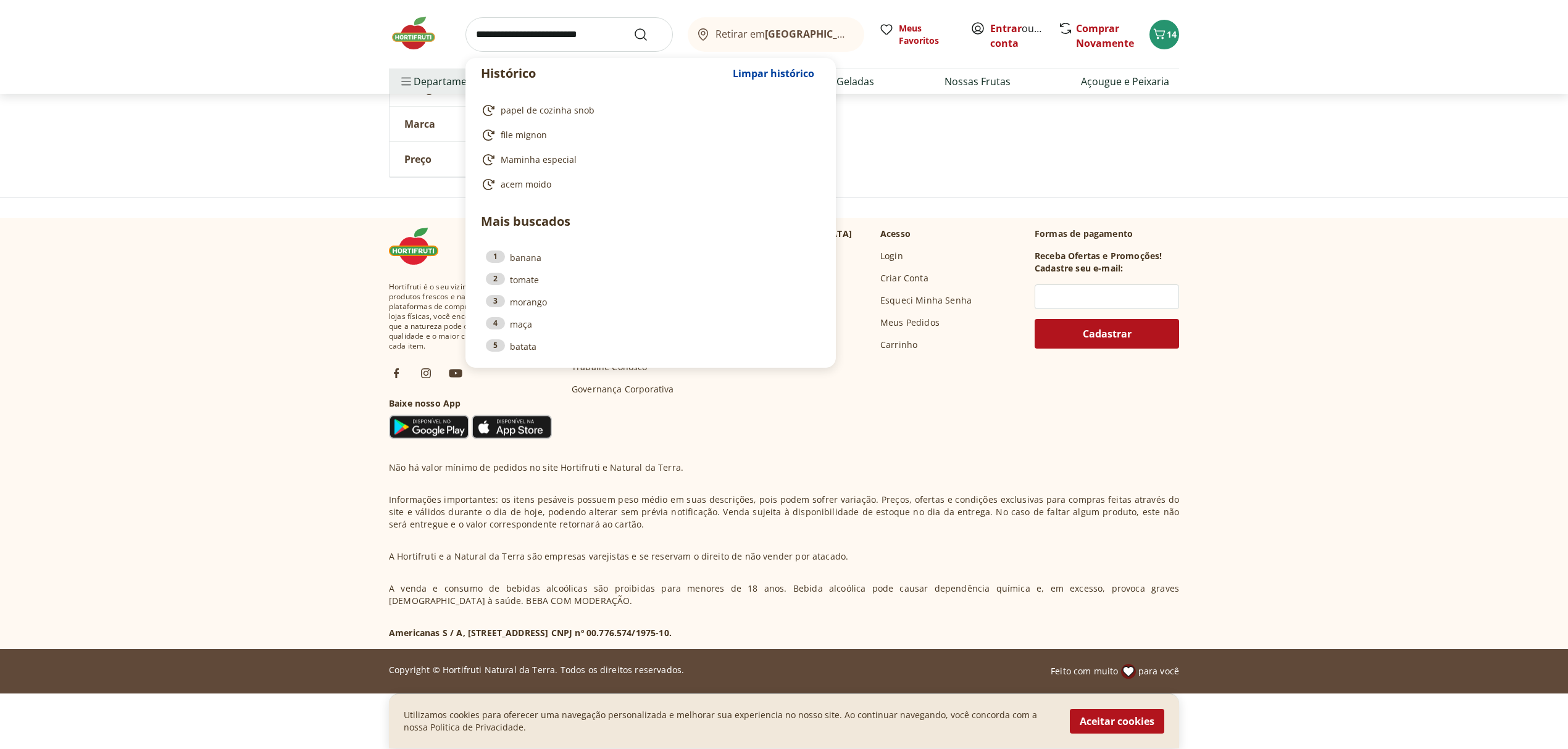 click at bounding box center (569, 35) 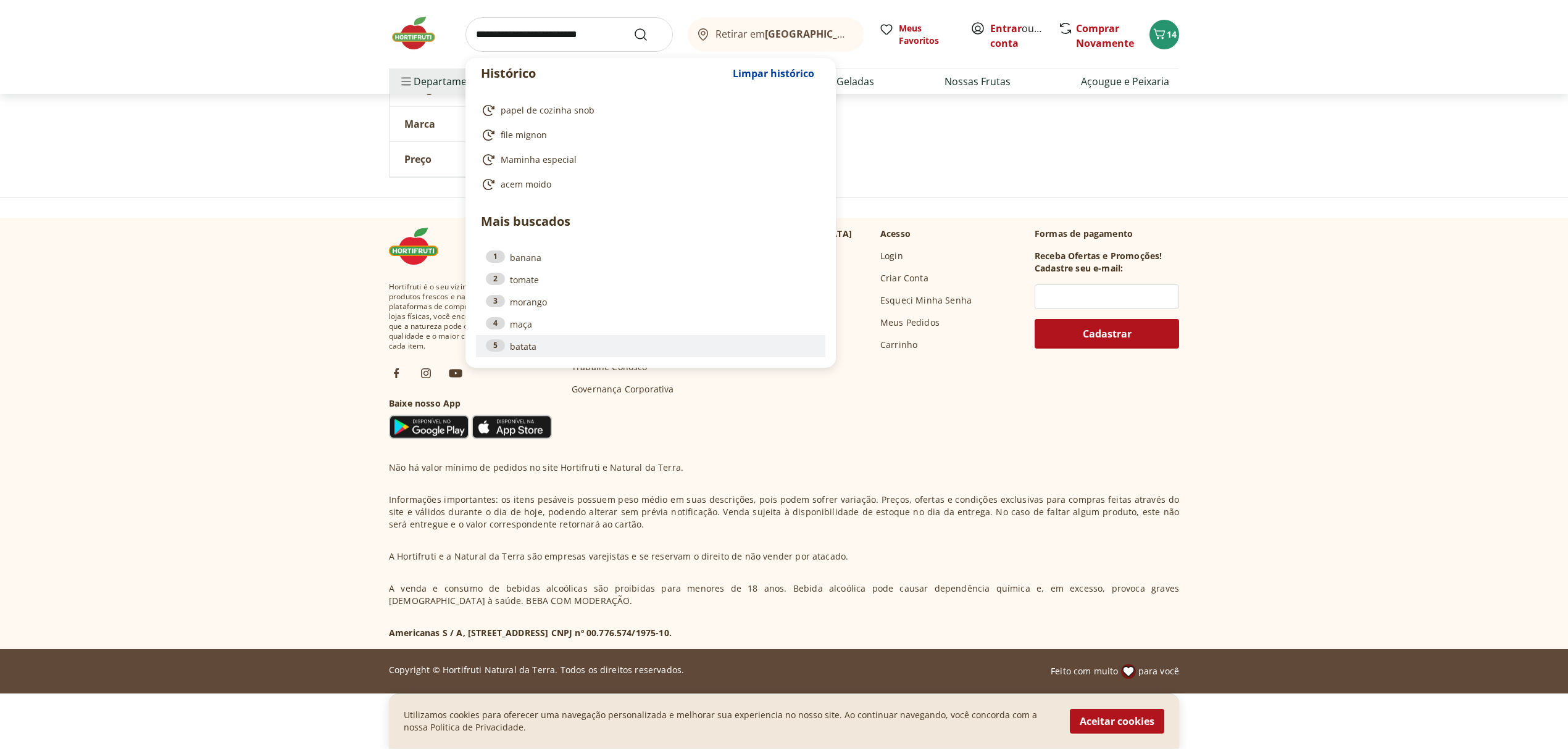 click on "5 batata" at bounding box center [651, 346] 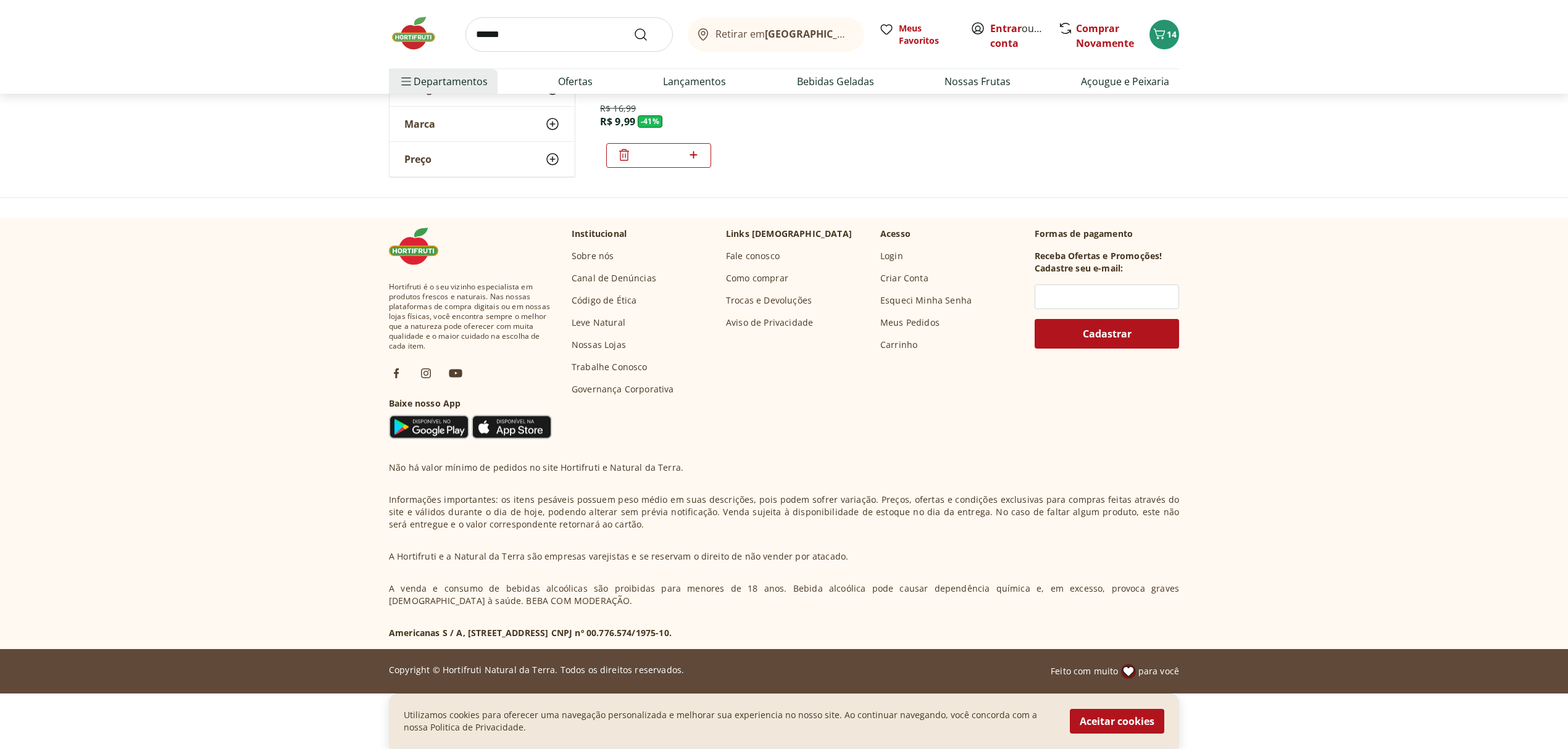 type on "******" 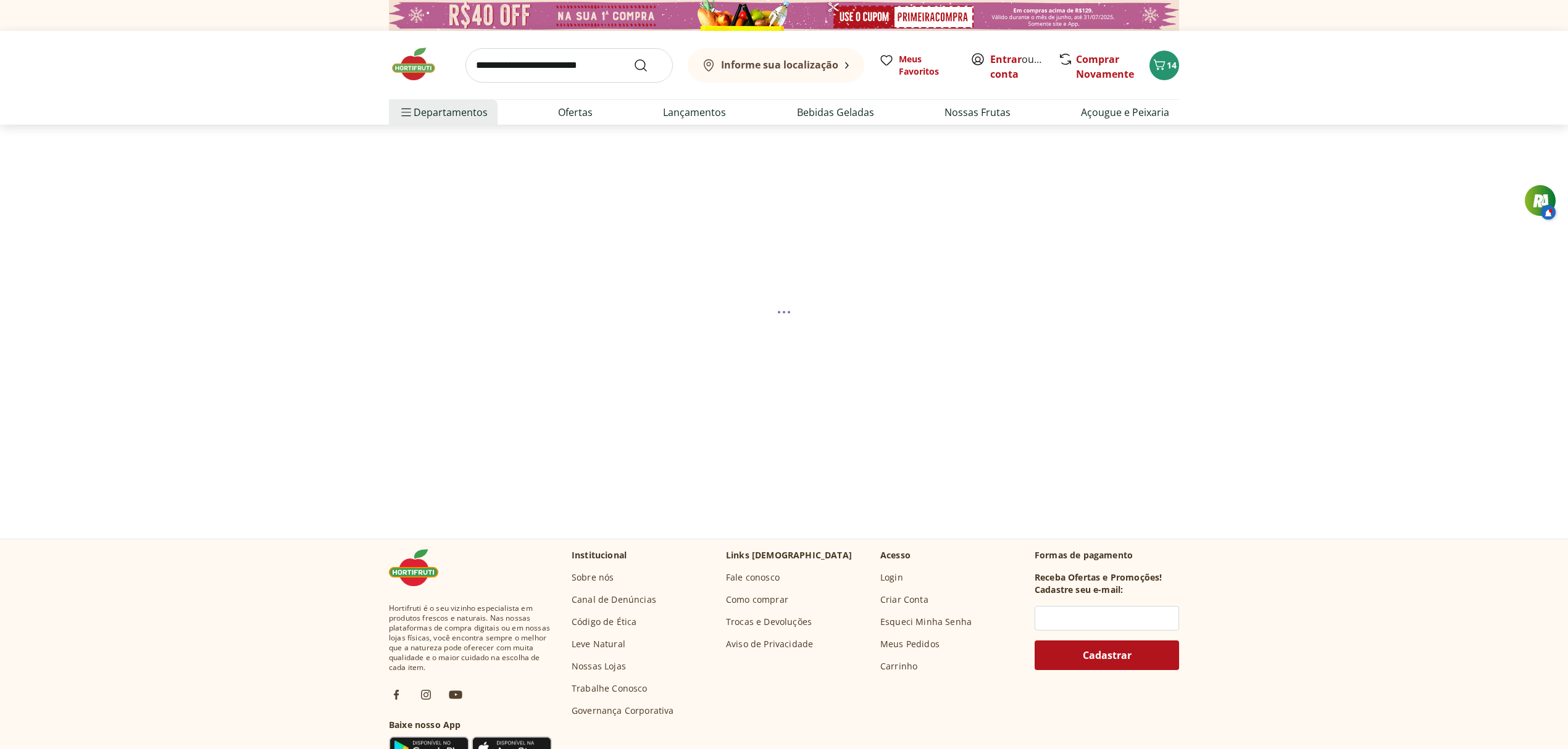 scroll, scrollTop: 0, scrollLeft: 0, axis: both 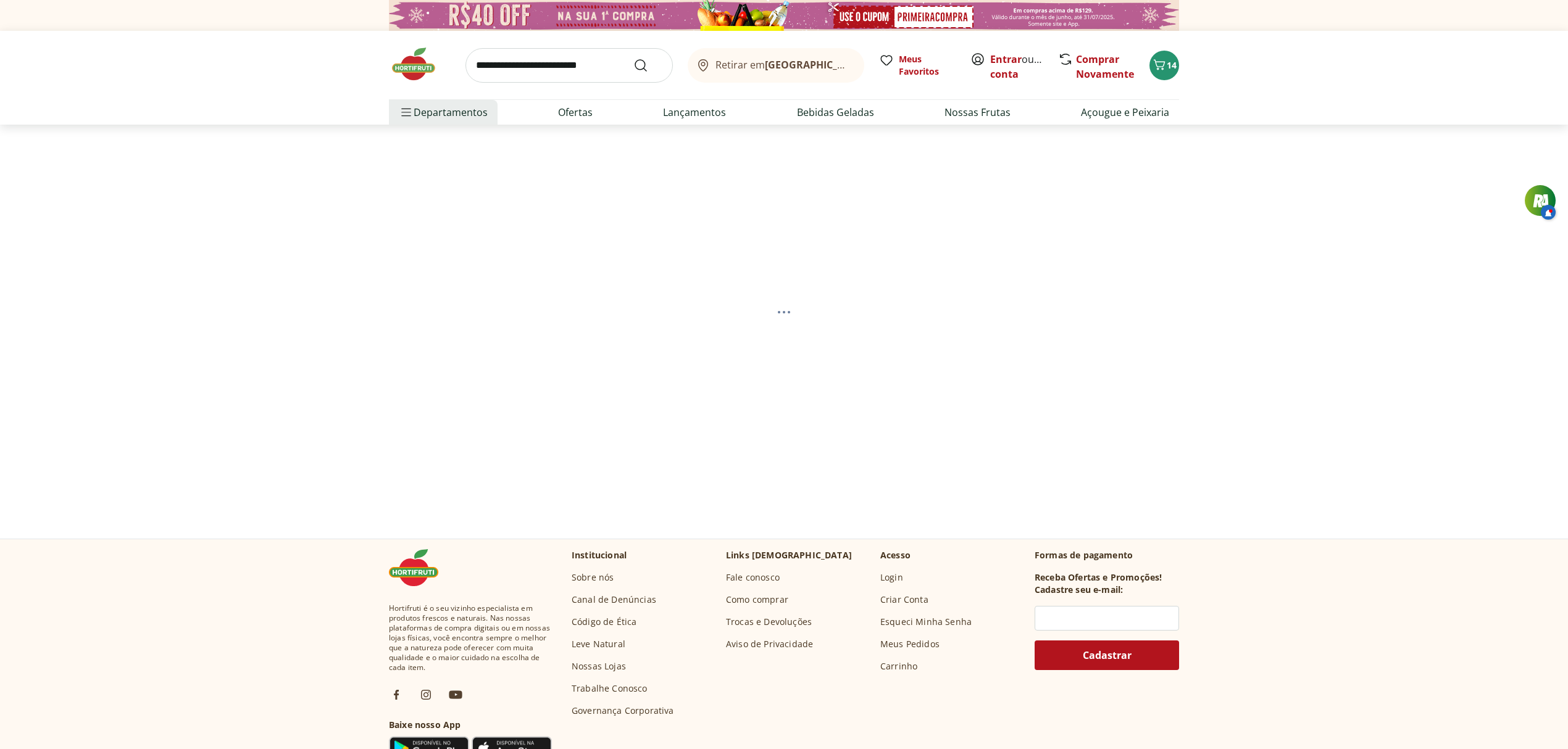 select on "**********" 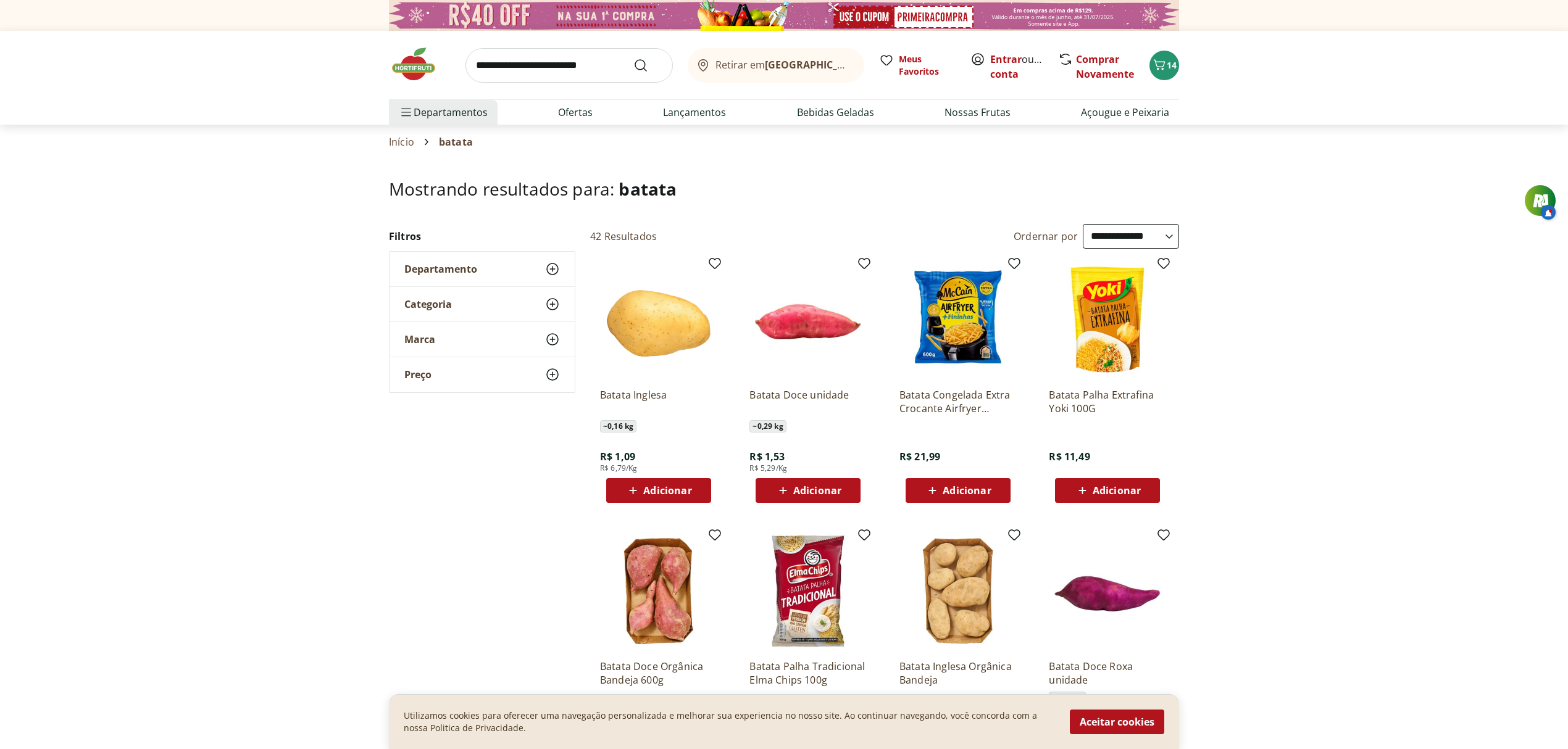 click on "Adicionar" at bounding box center (667, 490) 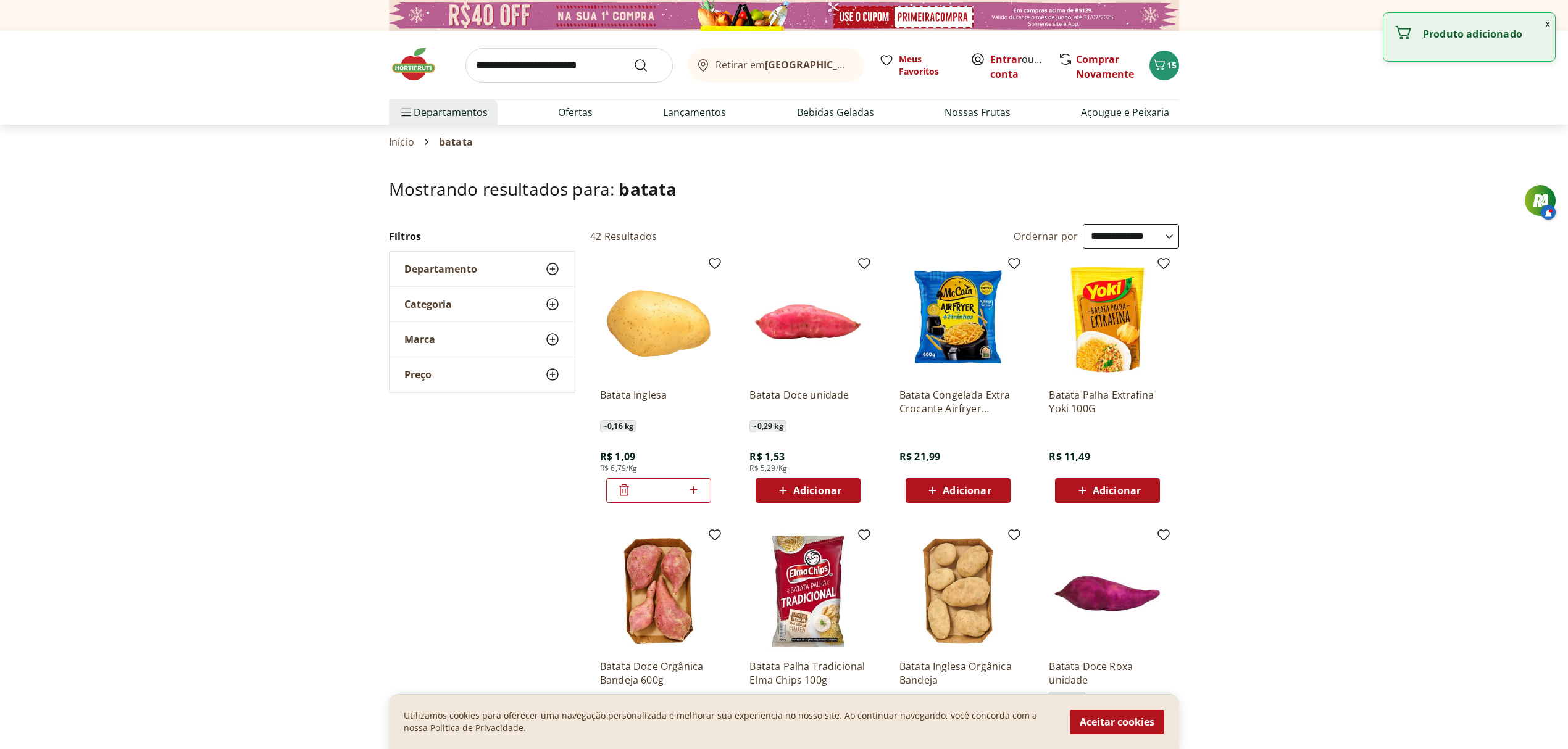 click on "*" at bounding box center (659, 490) 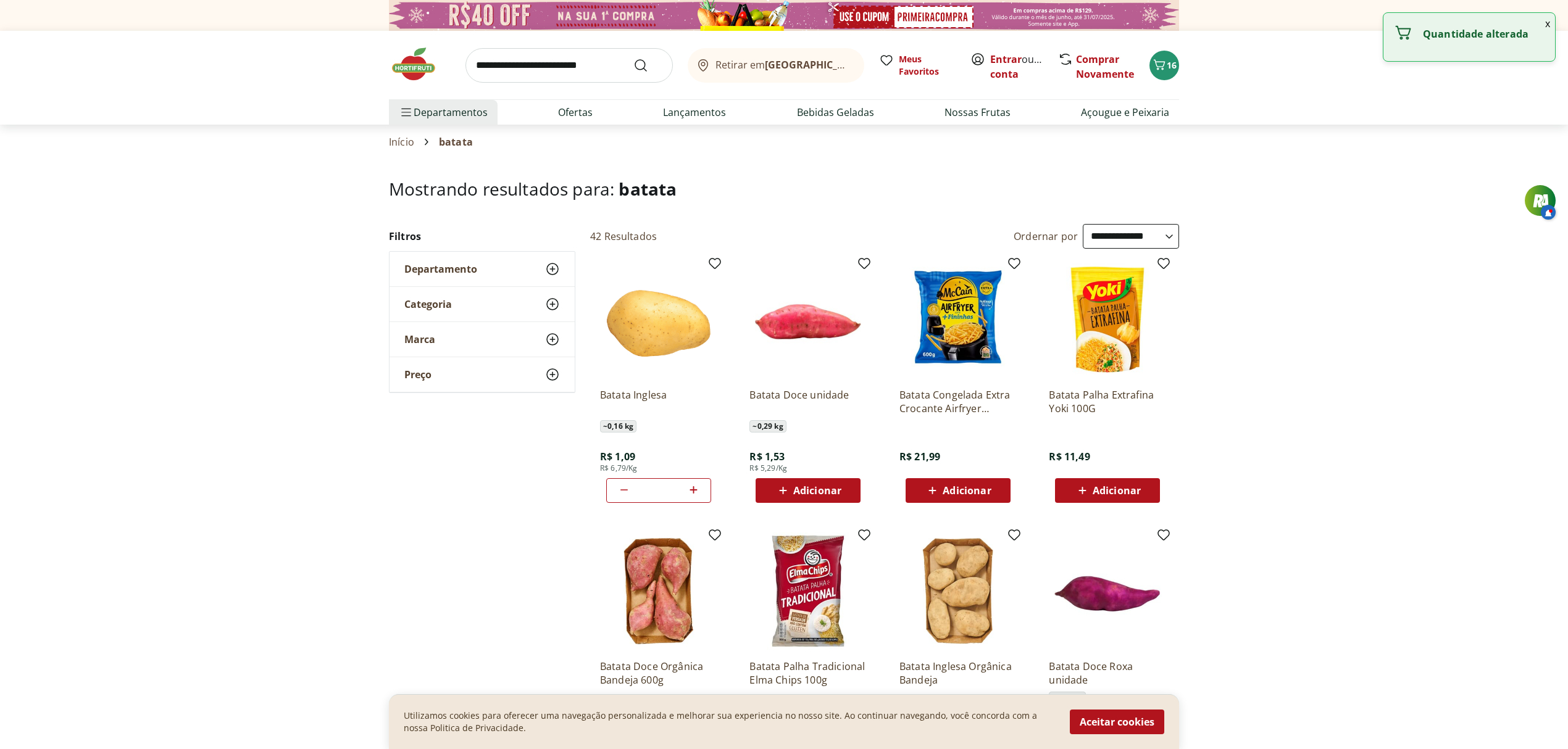 click 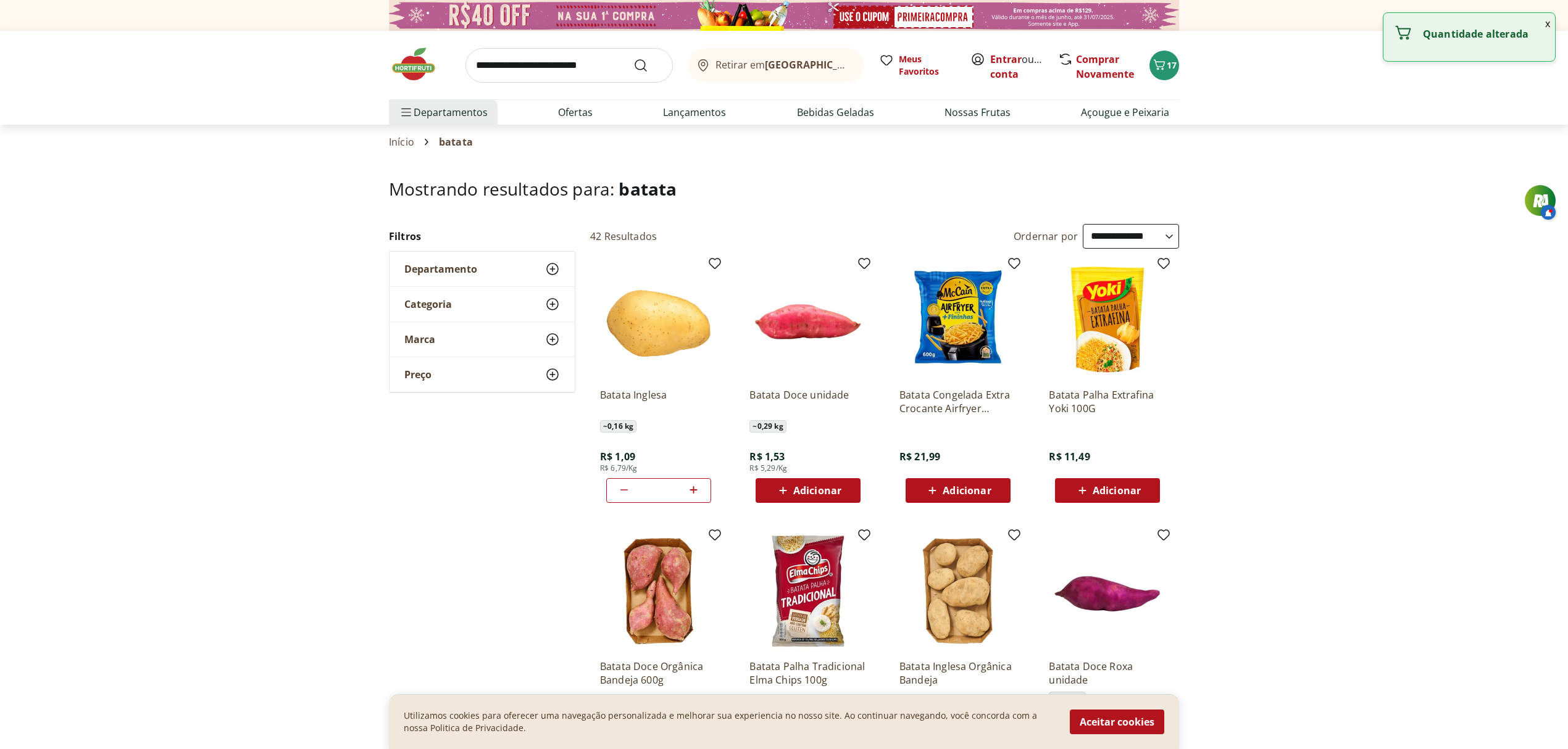 click 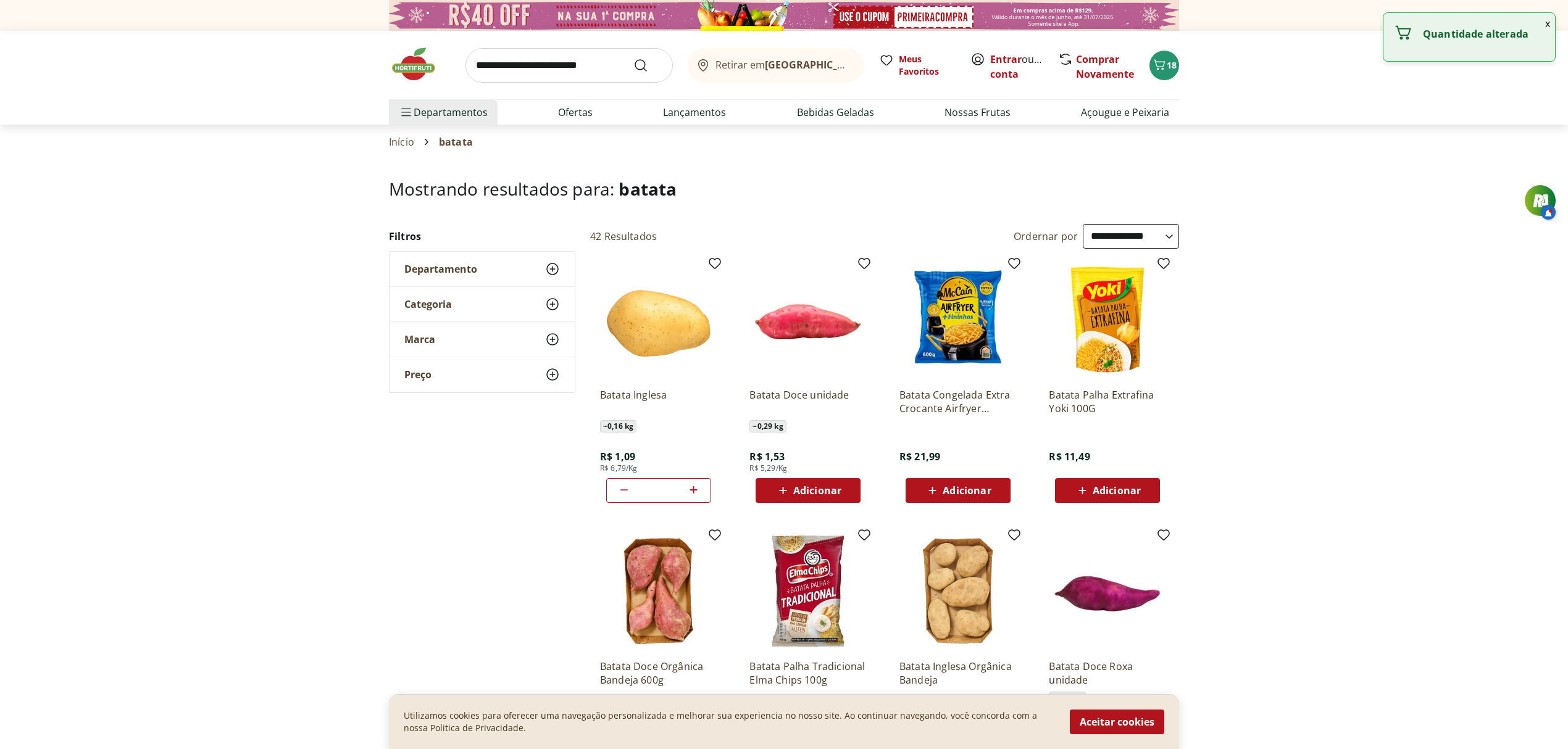 click 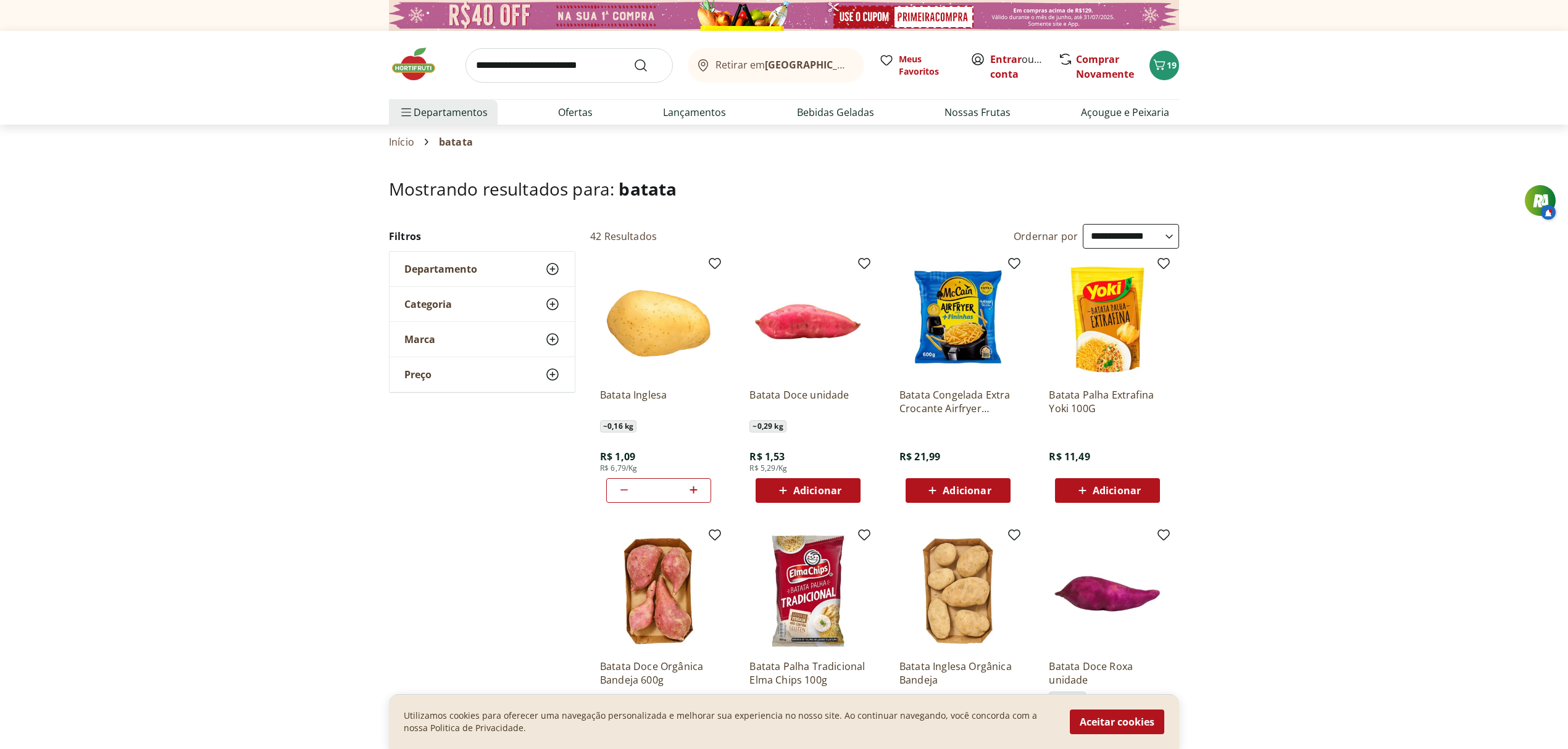 click on "Adicionar" at bounding box center (817, 490) 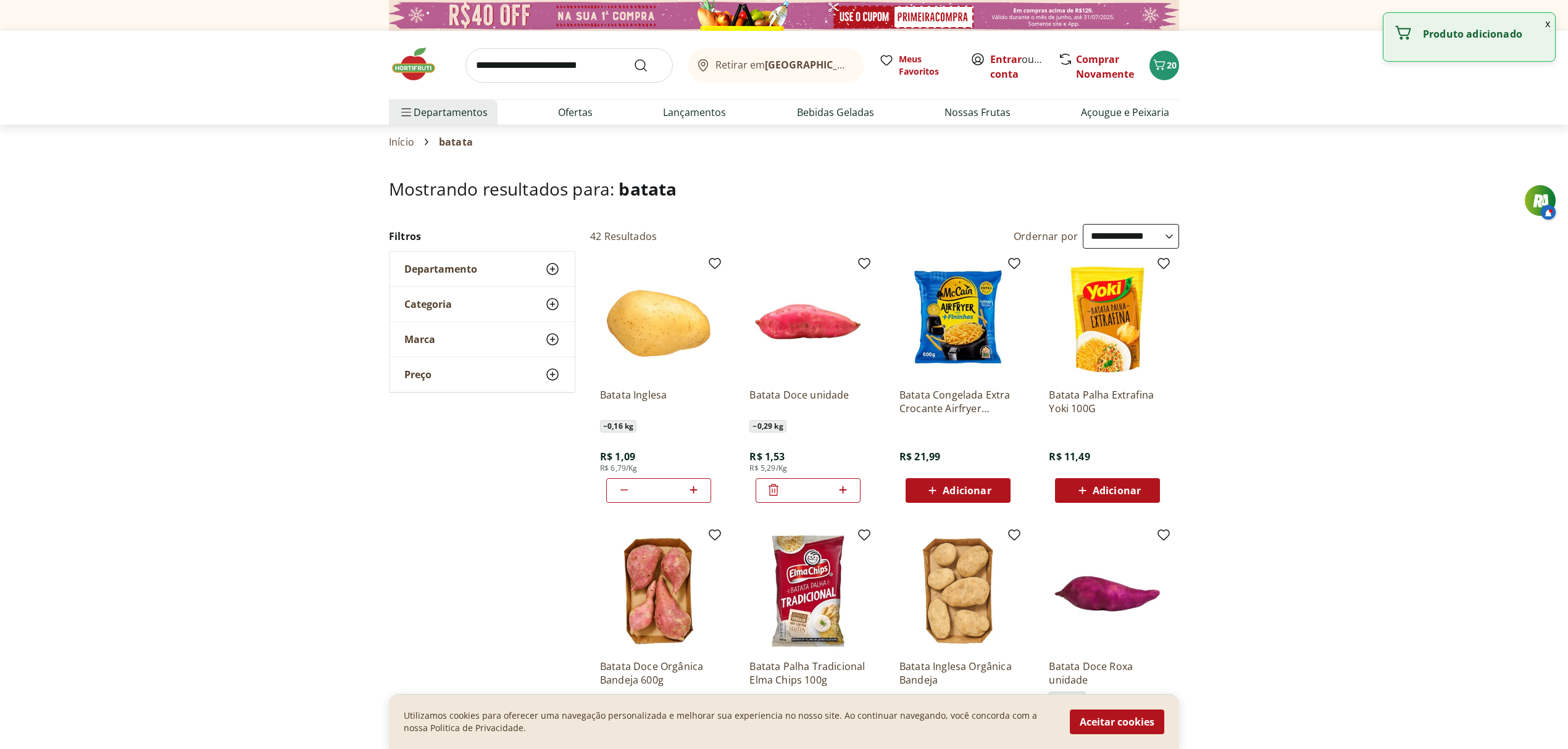 click 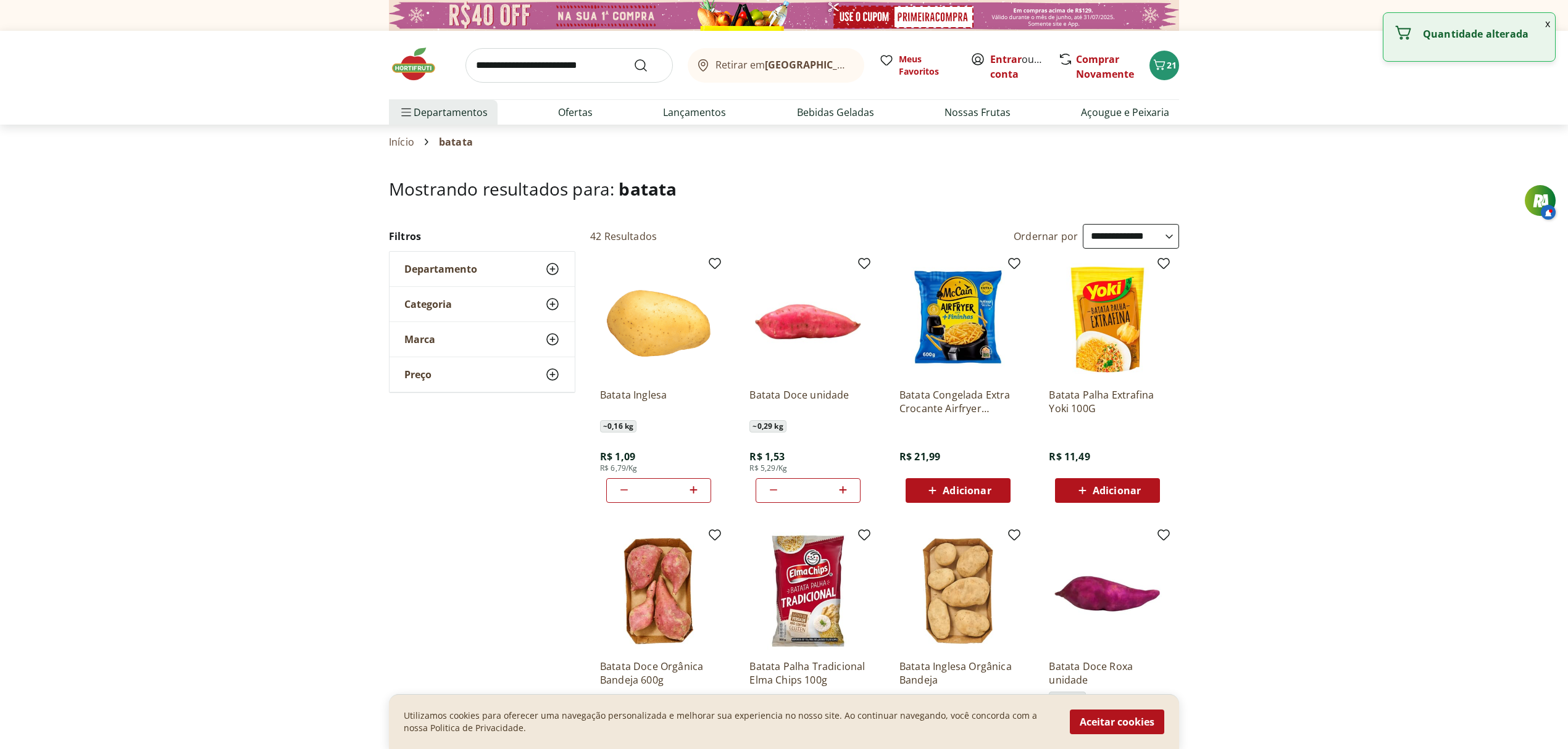 click 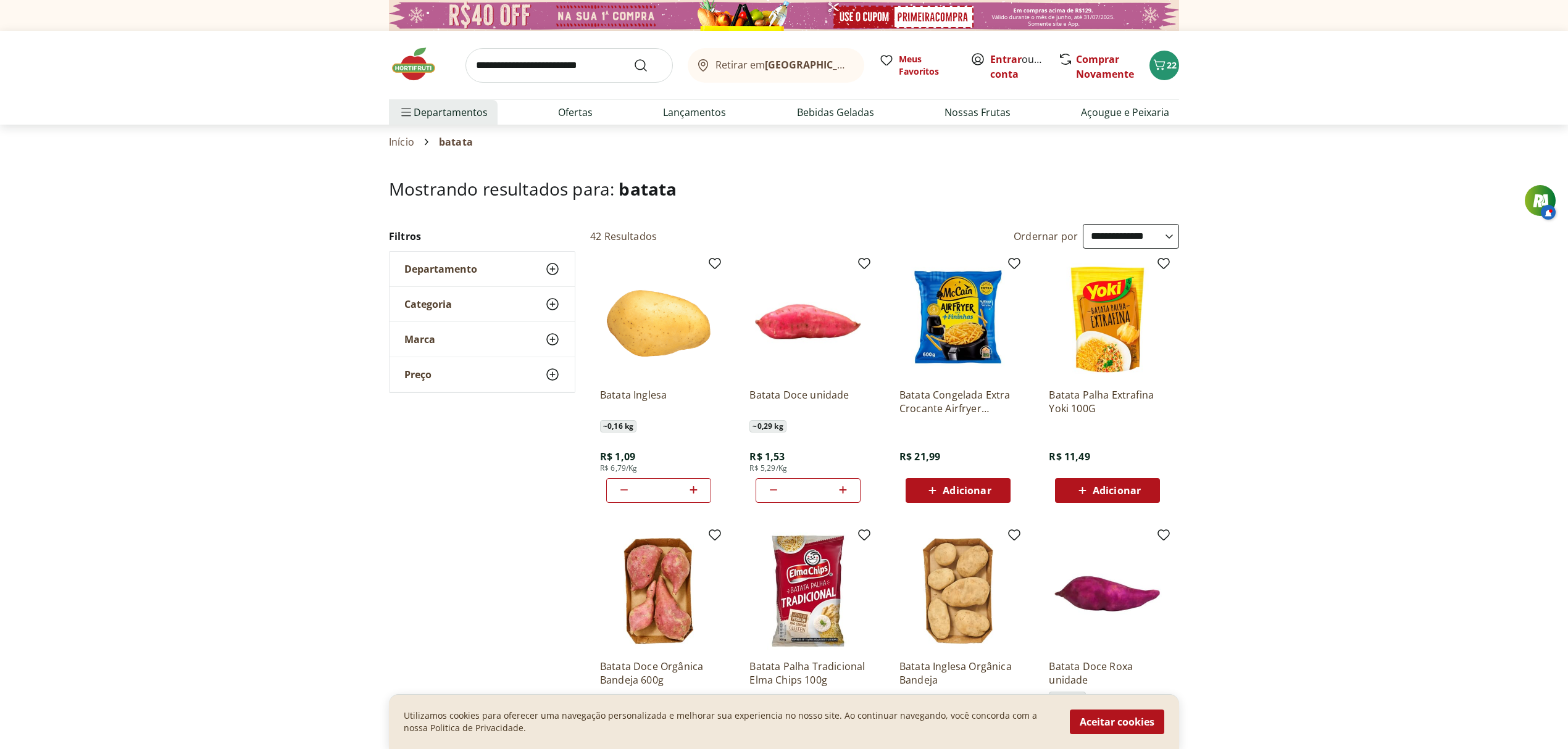 click on "Adicionar" at bounding box center [1117, 490] 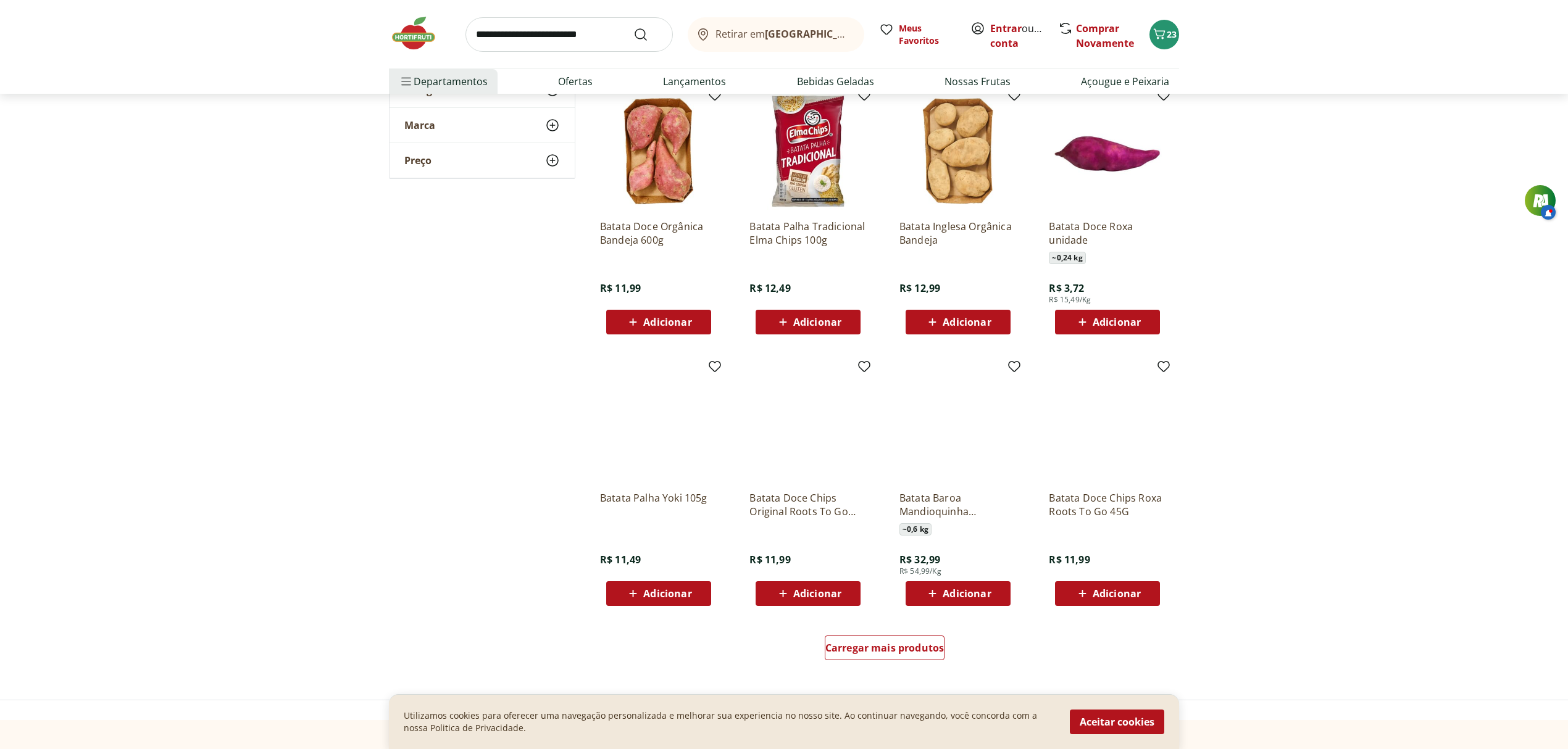 scroll, scrollTop: 442, scrollLeft: 0, axis: vertical 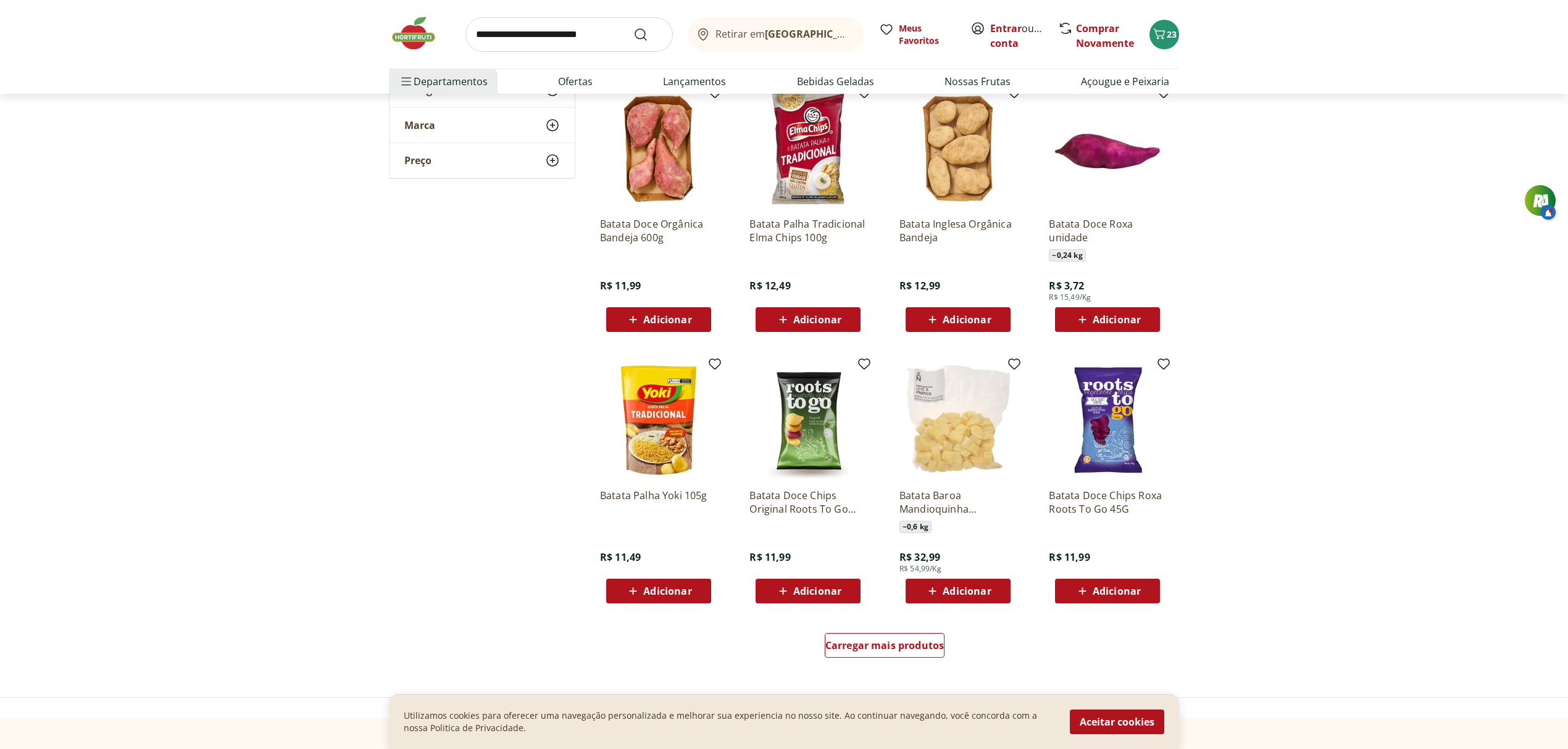 click 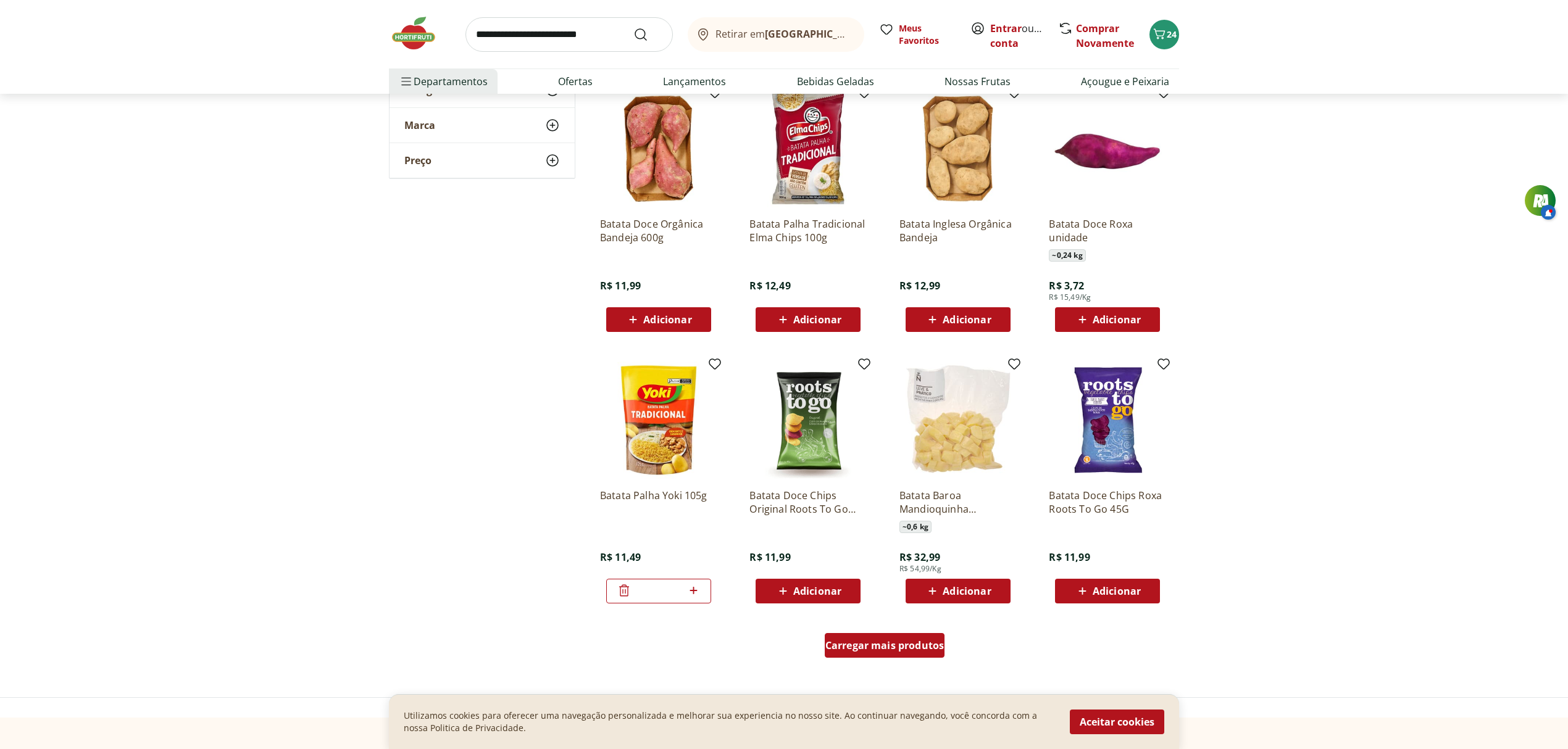 click on "Carregar mais produtos" at bounding box center [885, 645] 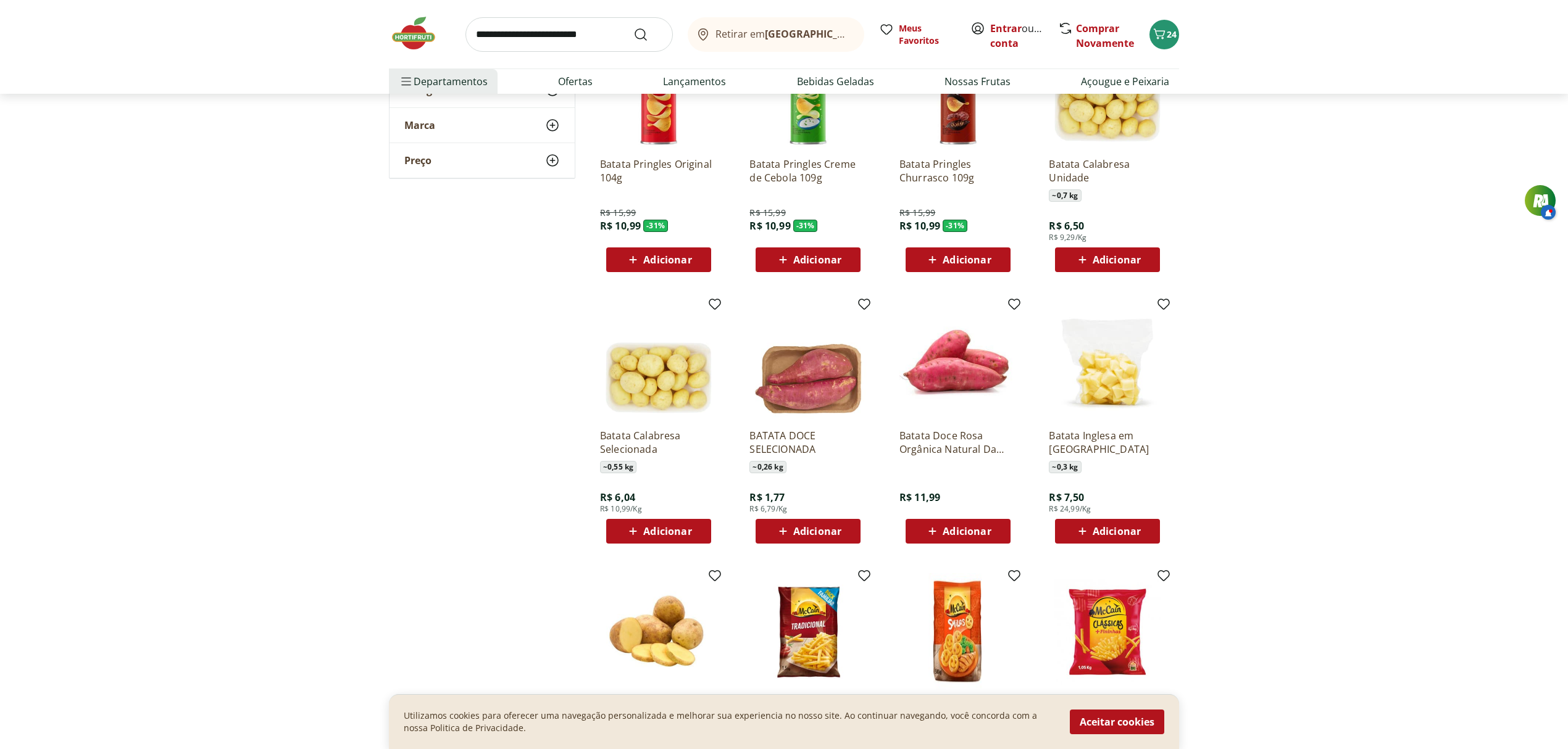 scroll, scrollTop: 1046, scrollLeft: 0, axis: vertical 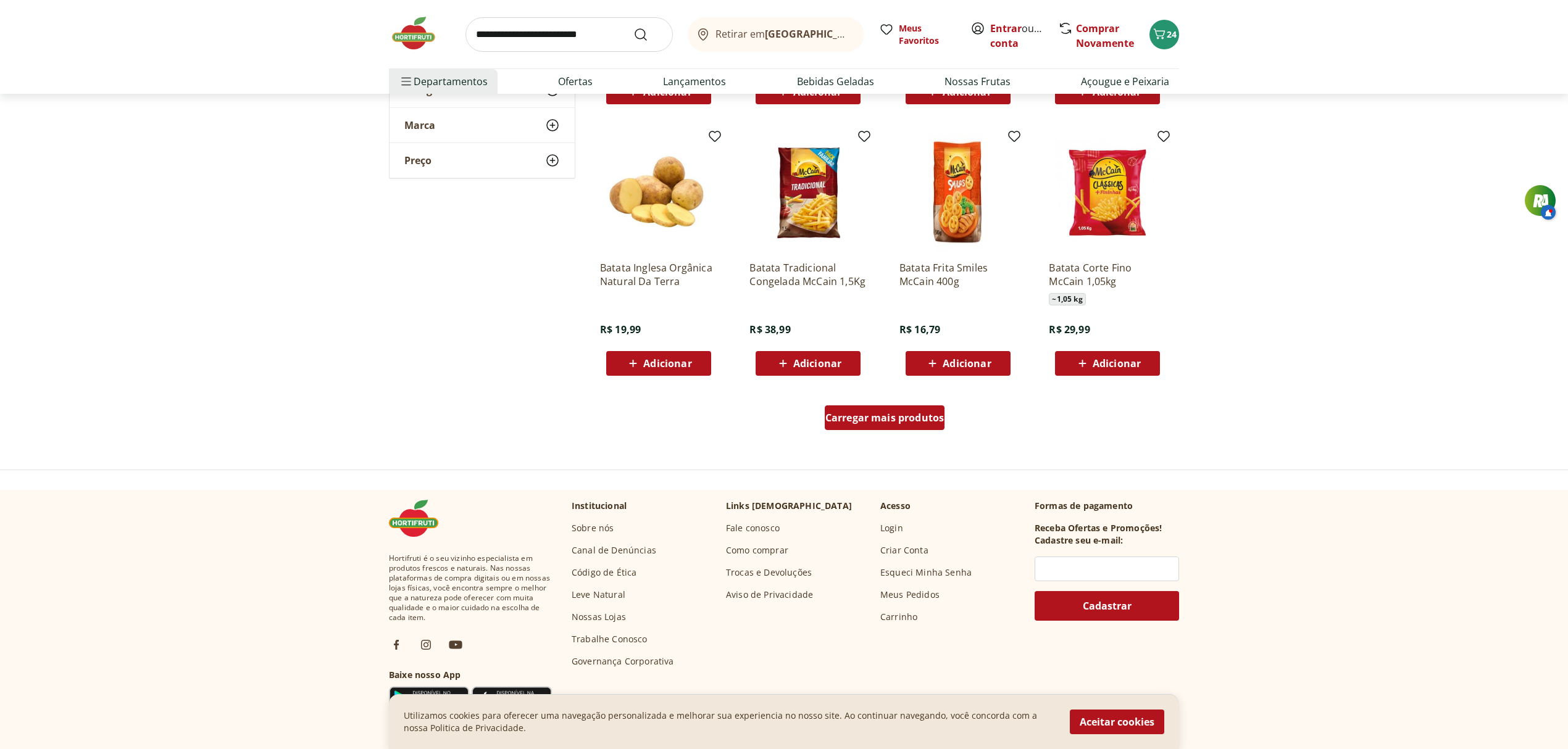 click on "Carregar mais produtos" at bounding box center (885, 418) 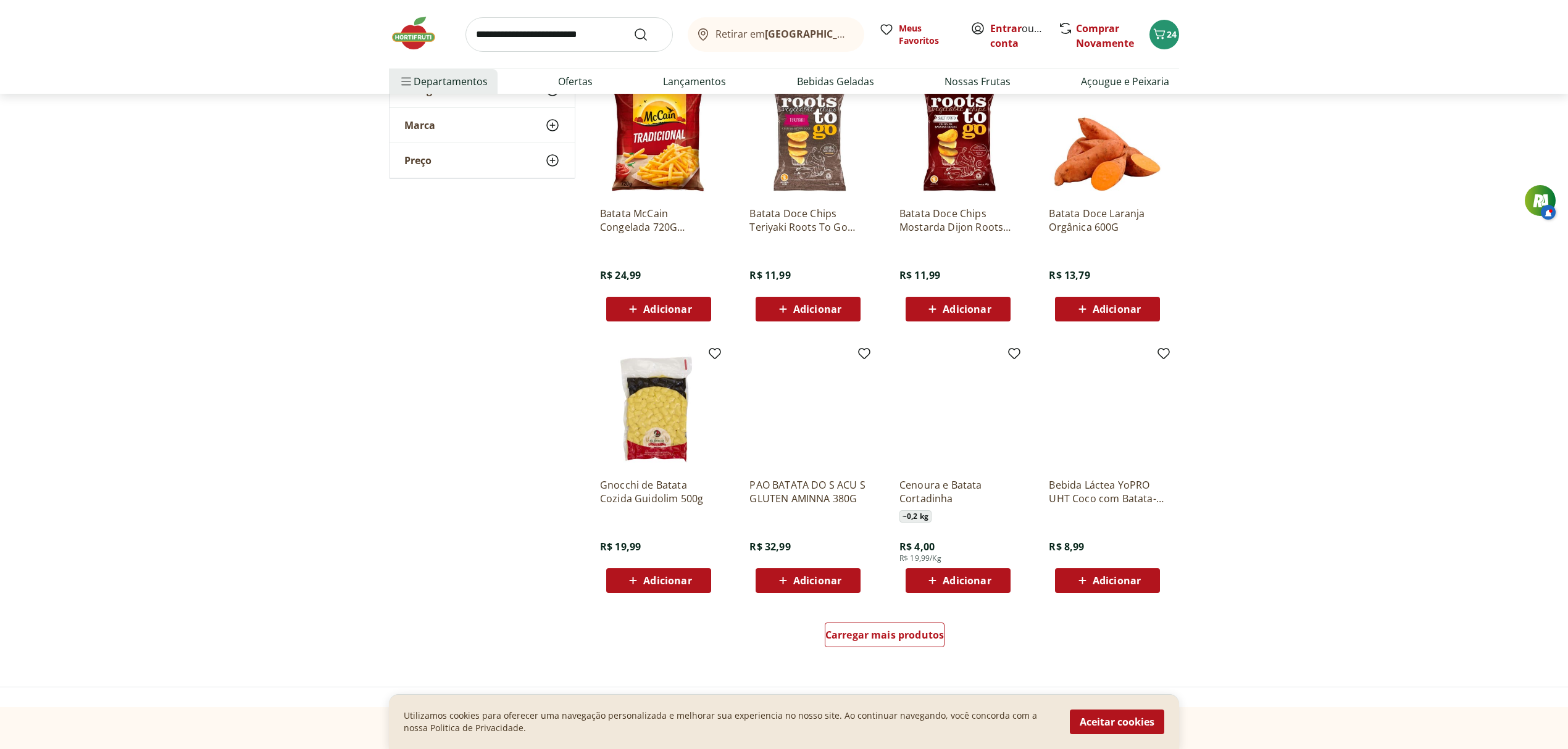 scroll, scrollTop: 2071, scrollLeft: 0, axis: vertical 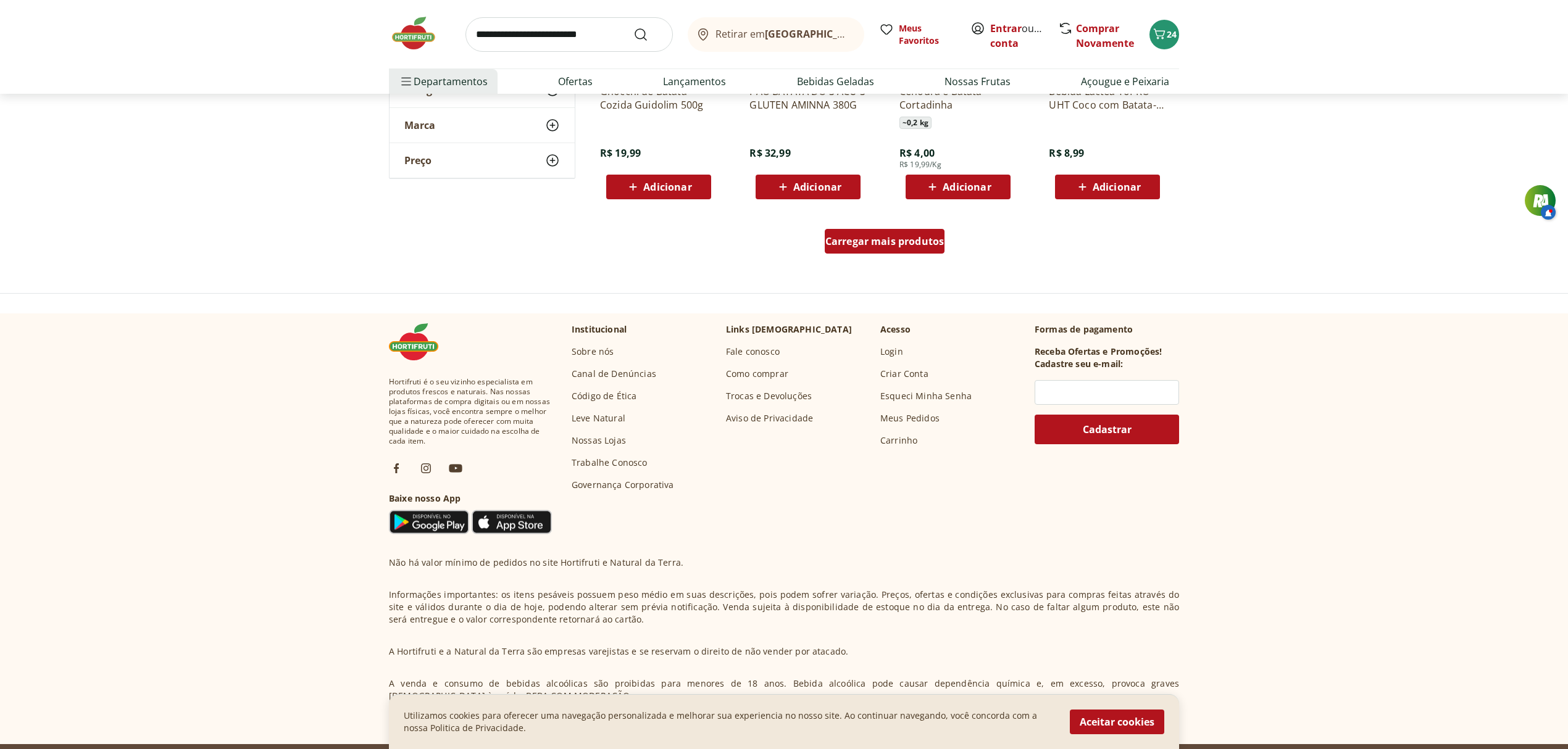 click on "Carregar mais produtos" at bounding box center [885, 241] 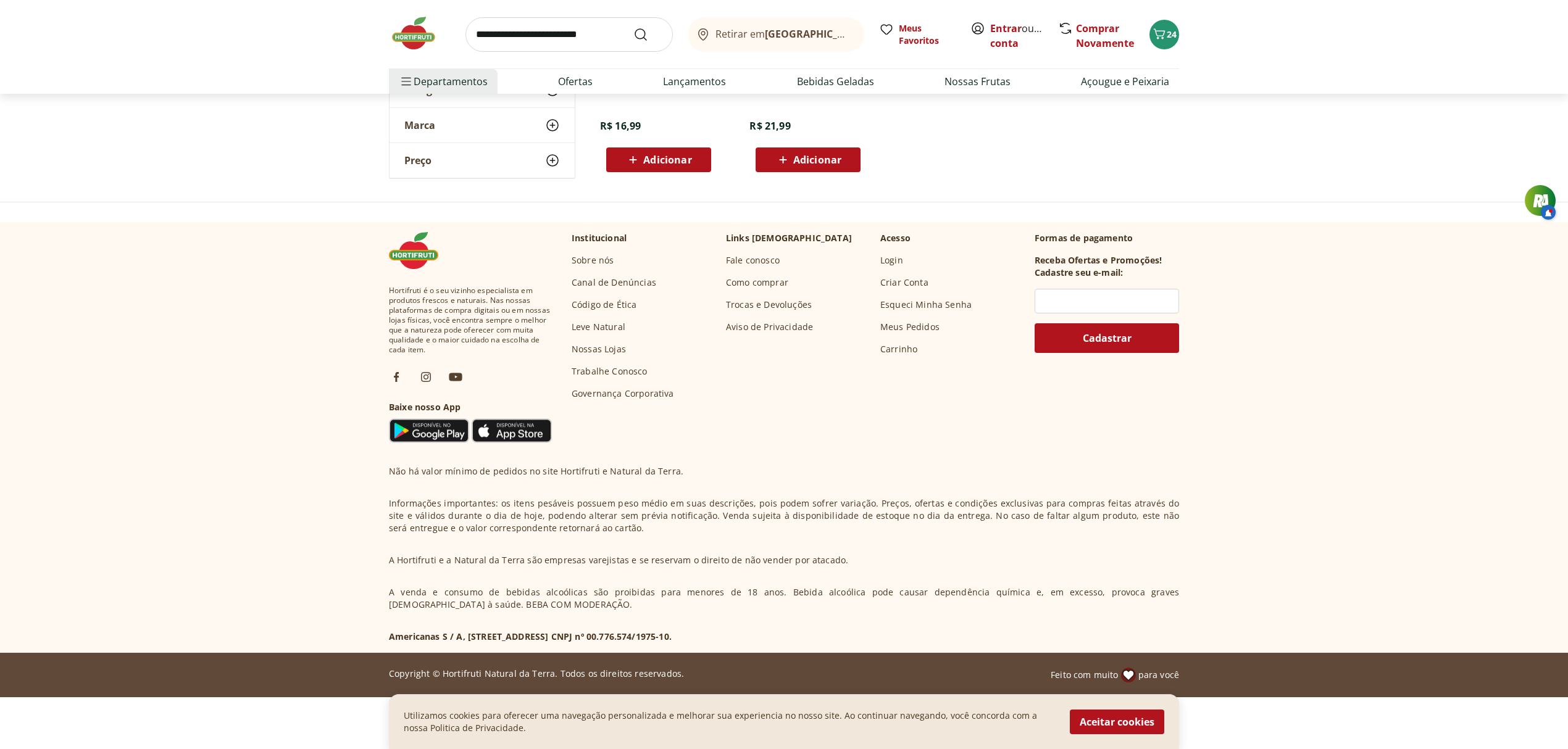 scroll, scrollTop: 3019, scrollLeft: 0, axis: vertical 